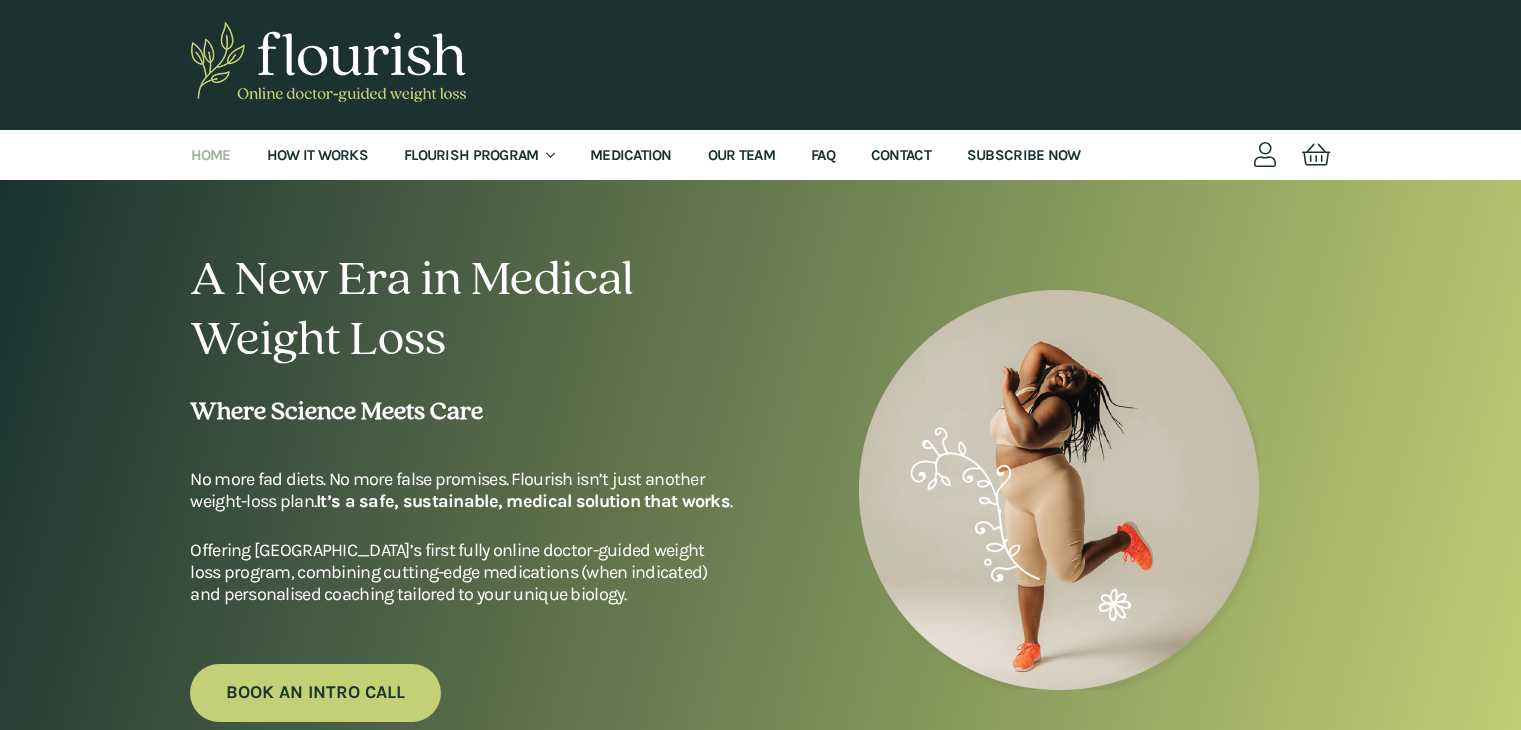 scroll, scrollTop: 0, scrollLeft: 0, axis: both 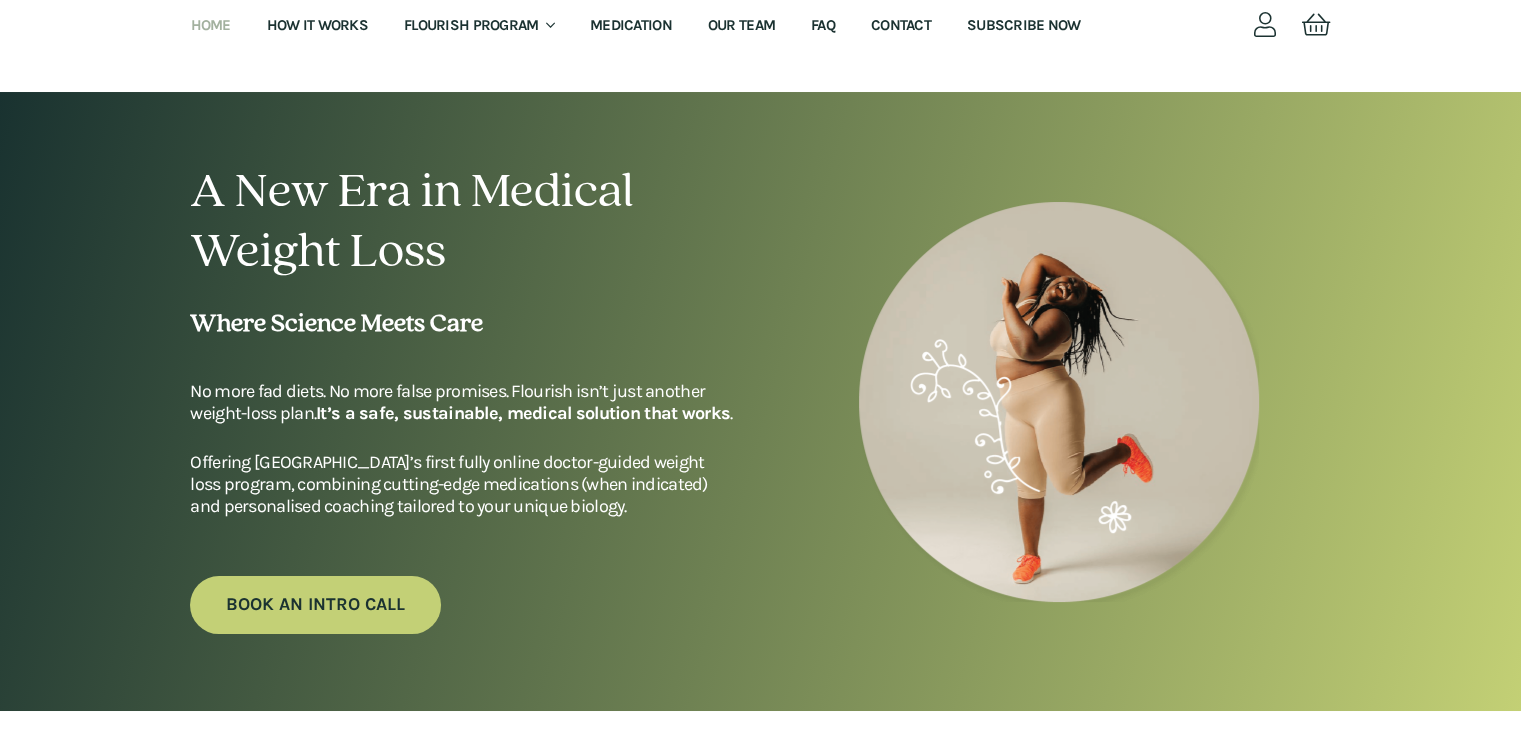 drag, startPoint x: 360, startPoint y: 413, endPoint x: 736, endPoint y: 419, distance: 376.04788 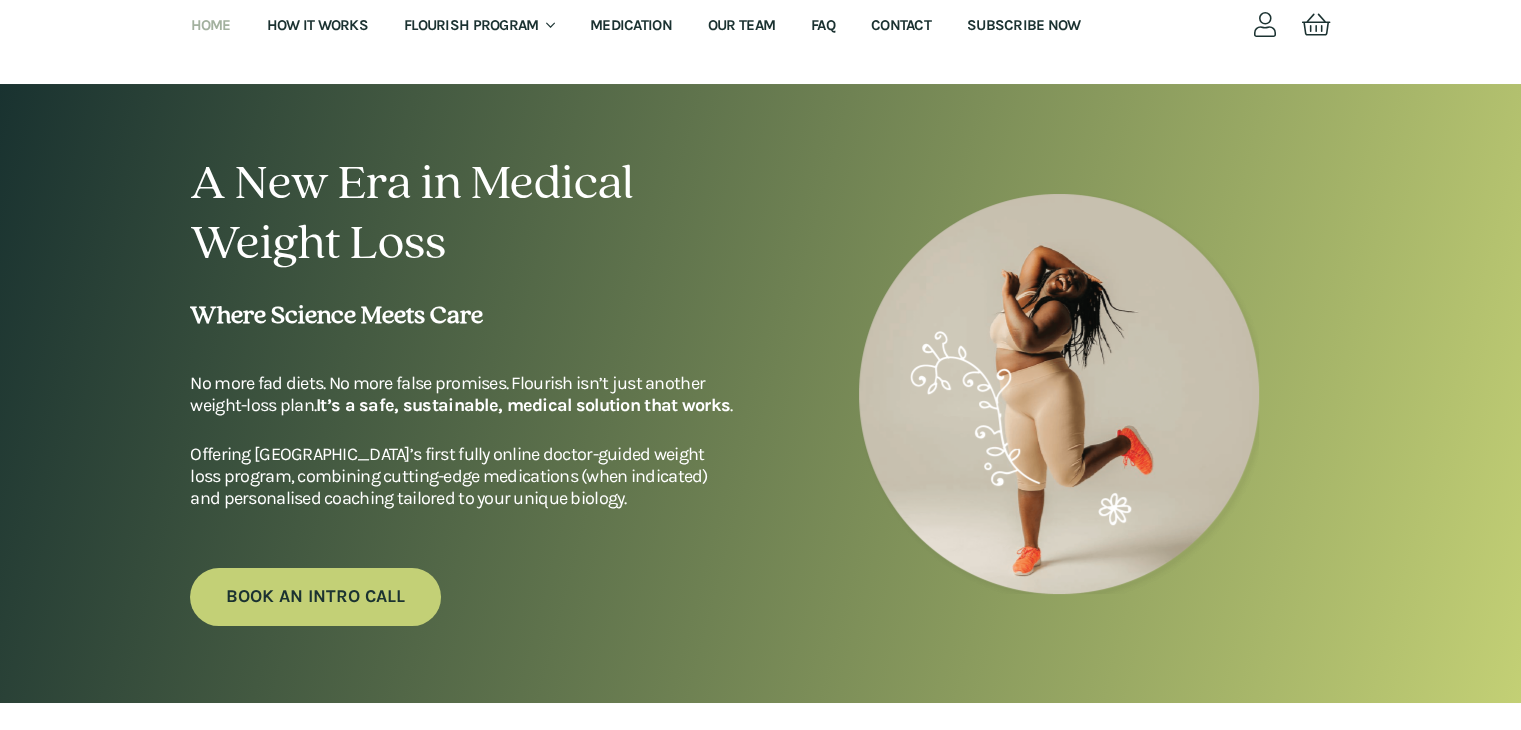 copy on "safe, sustainable, medical solution that works ." 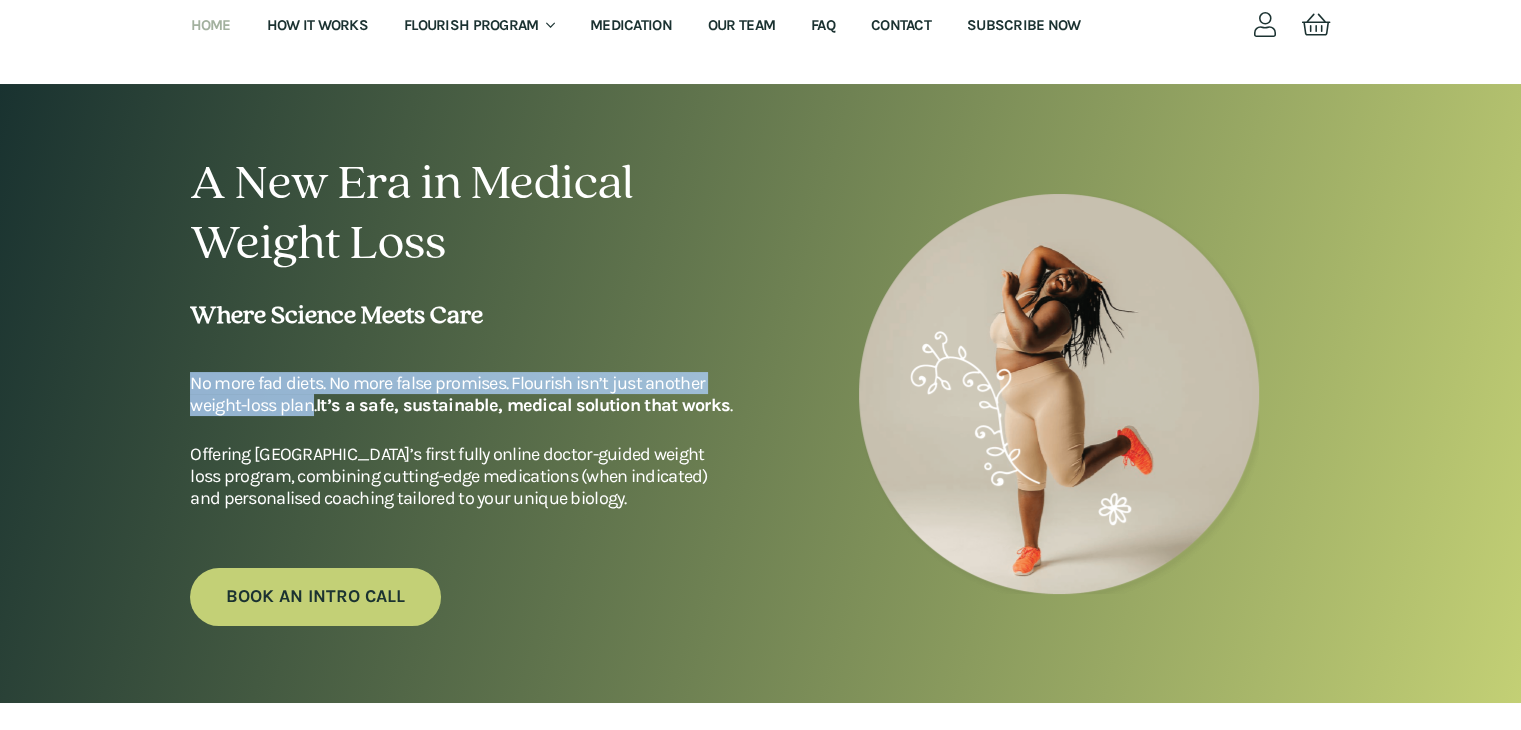 drag, startPoint x: 189, startPoint y: 373, endPoint x: 313, endPoint y: 407, distance: 128.57683 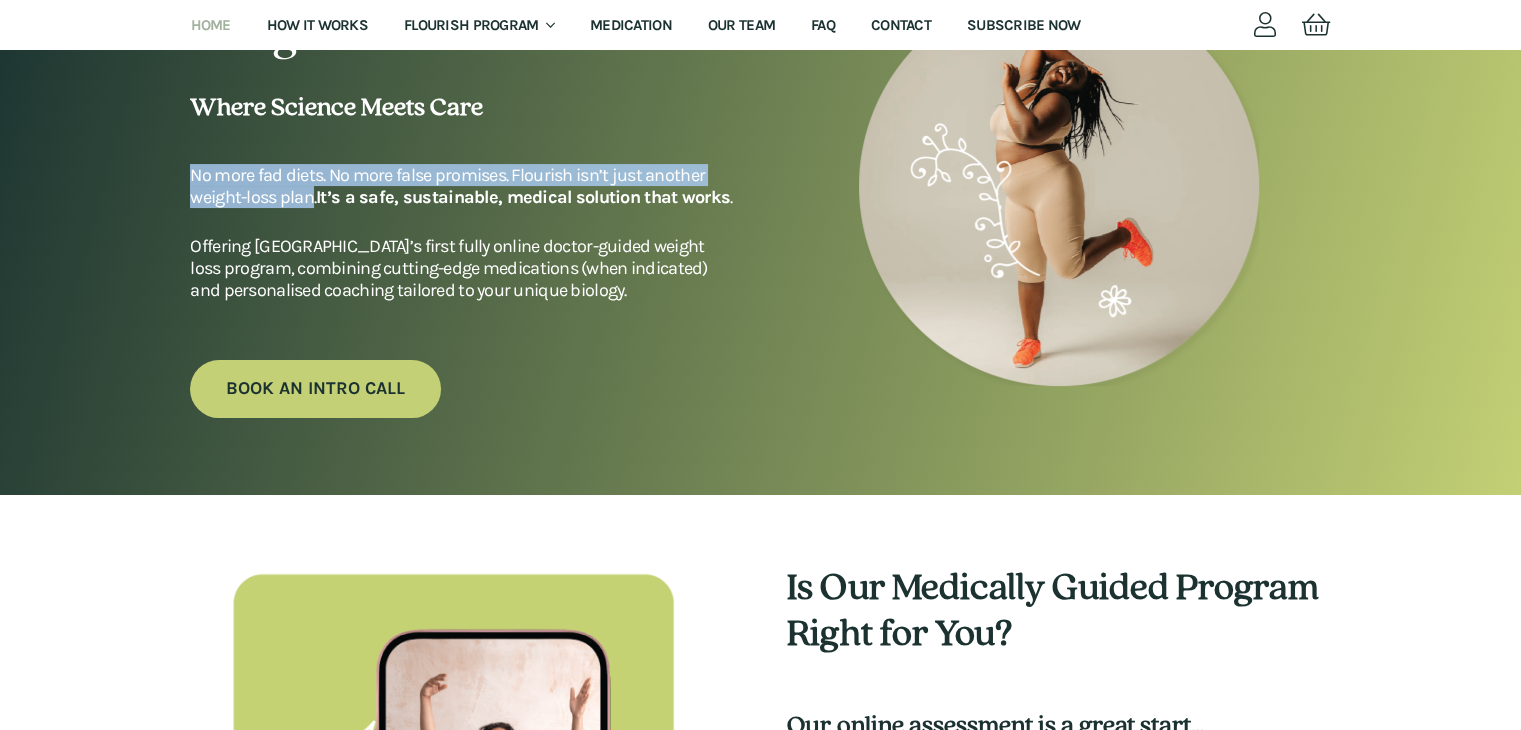 scroll, scrollTop: 242, scrollLeft: 0, axis: vertical 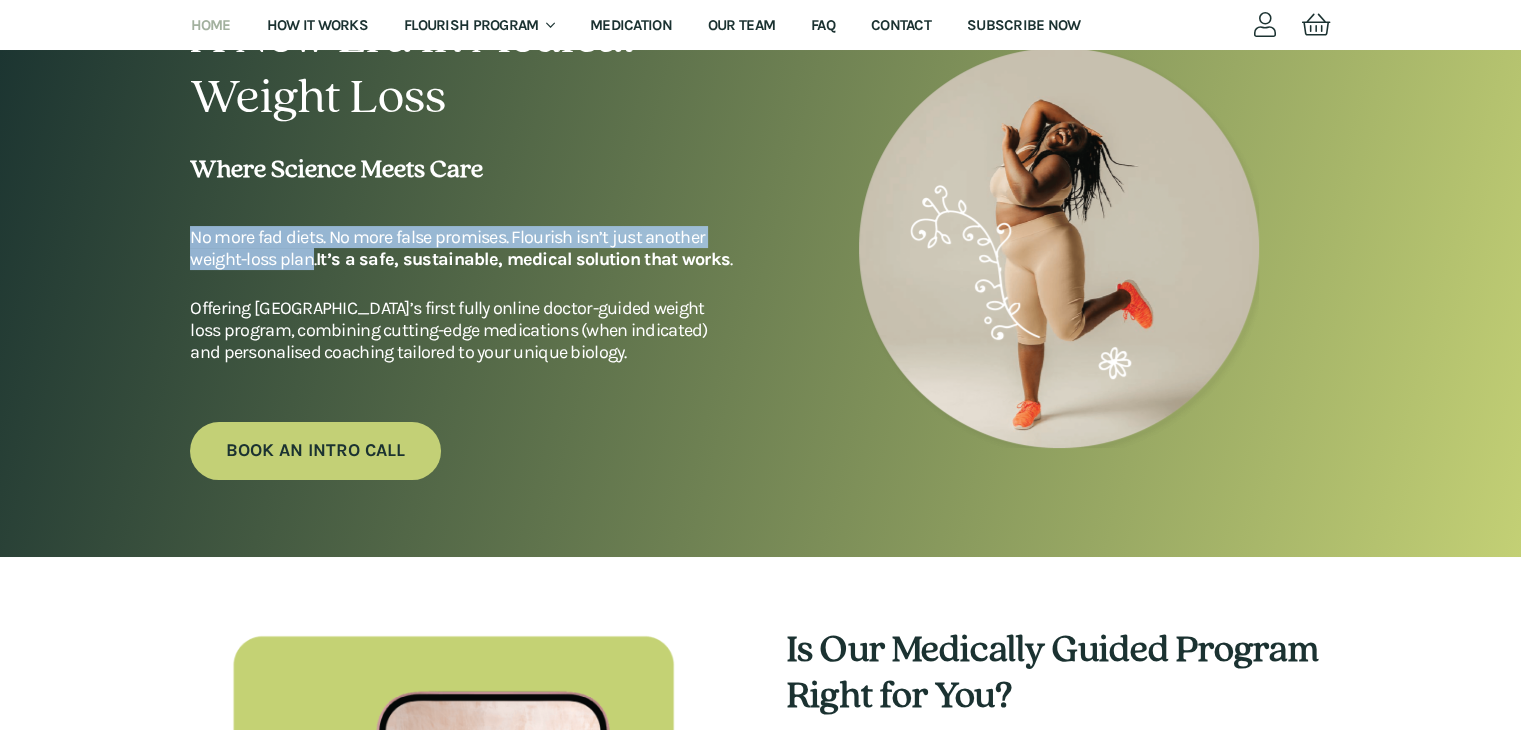 copy on "No more fad diets. No more false promises. Flourish isn’t just another weight-loss plan" 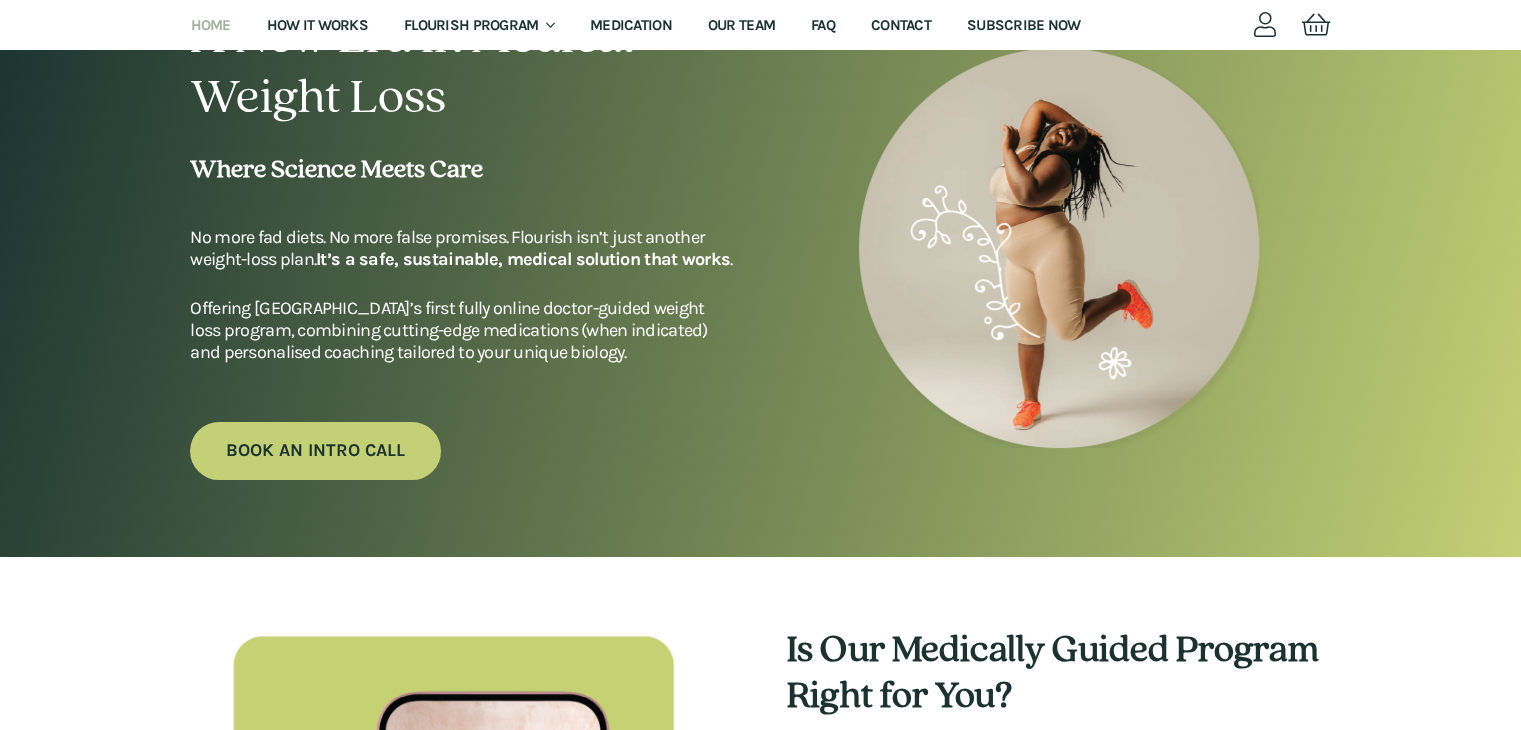 click on "A New Era in Medical Weight Loss Where Science Meets Care
No more fad diets. No more false promises. Flourish isn’t just another weight-loss plan.  It’s a safe, sustainable, medical solution that works .
Offering South Africa’s first fully online doctor-guided weight loss program, combining cutting-edge medications (when indicated) and personalised coaching tailored to your unique biology.
BOOK AN INTRO CALL" at bounding box center [760, 247] 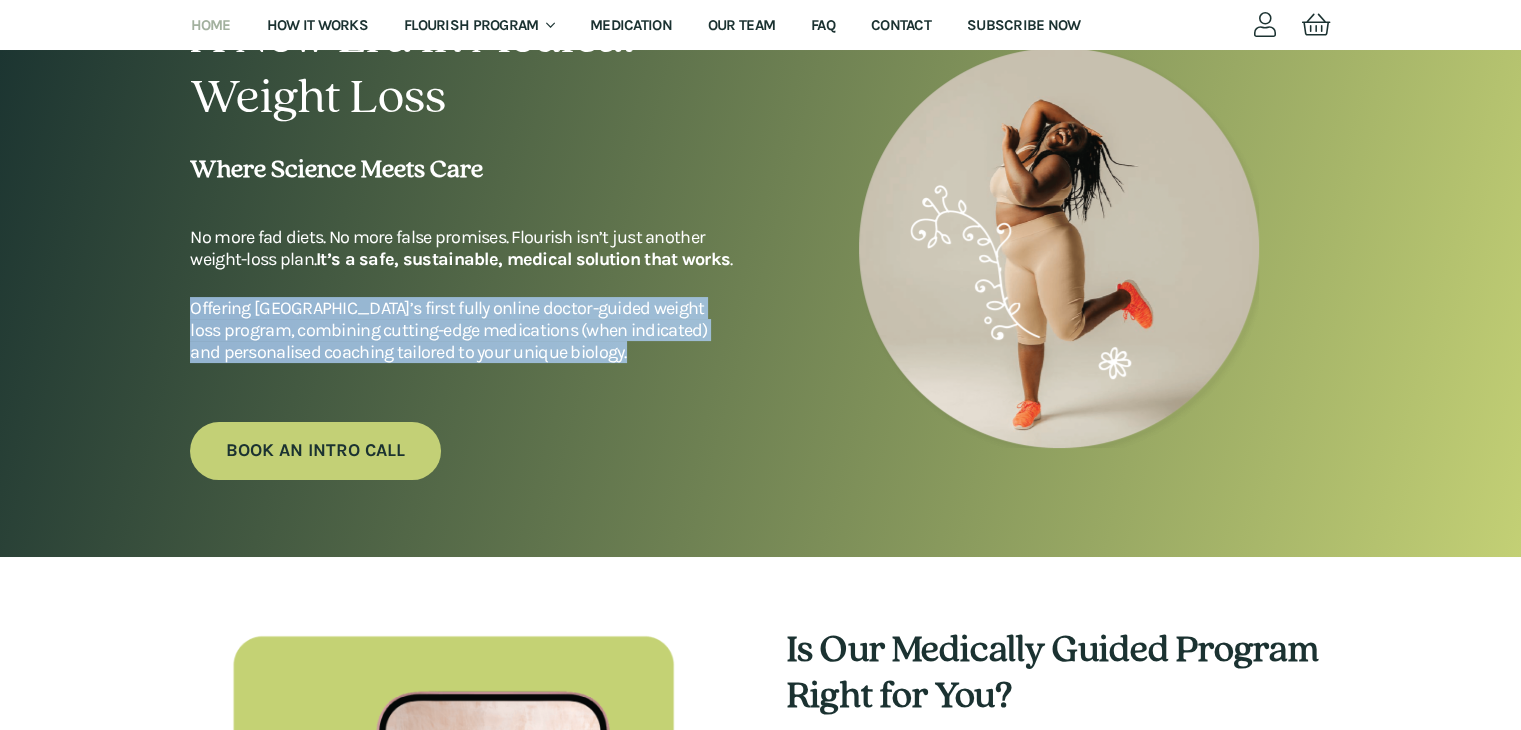 drag, startPoint x: 181, startPoint y: 297, endPoint x: 576, endPoint y: 361, distance: 400.1512 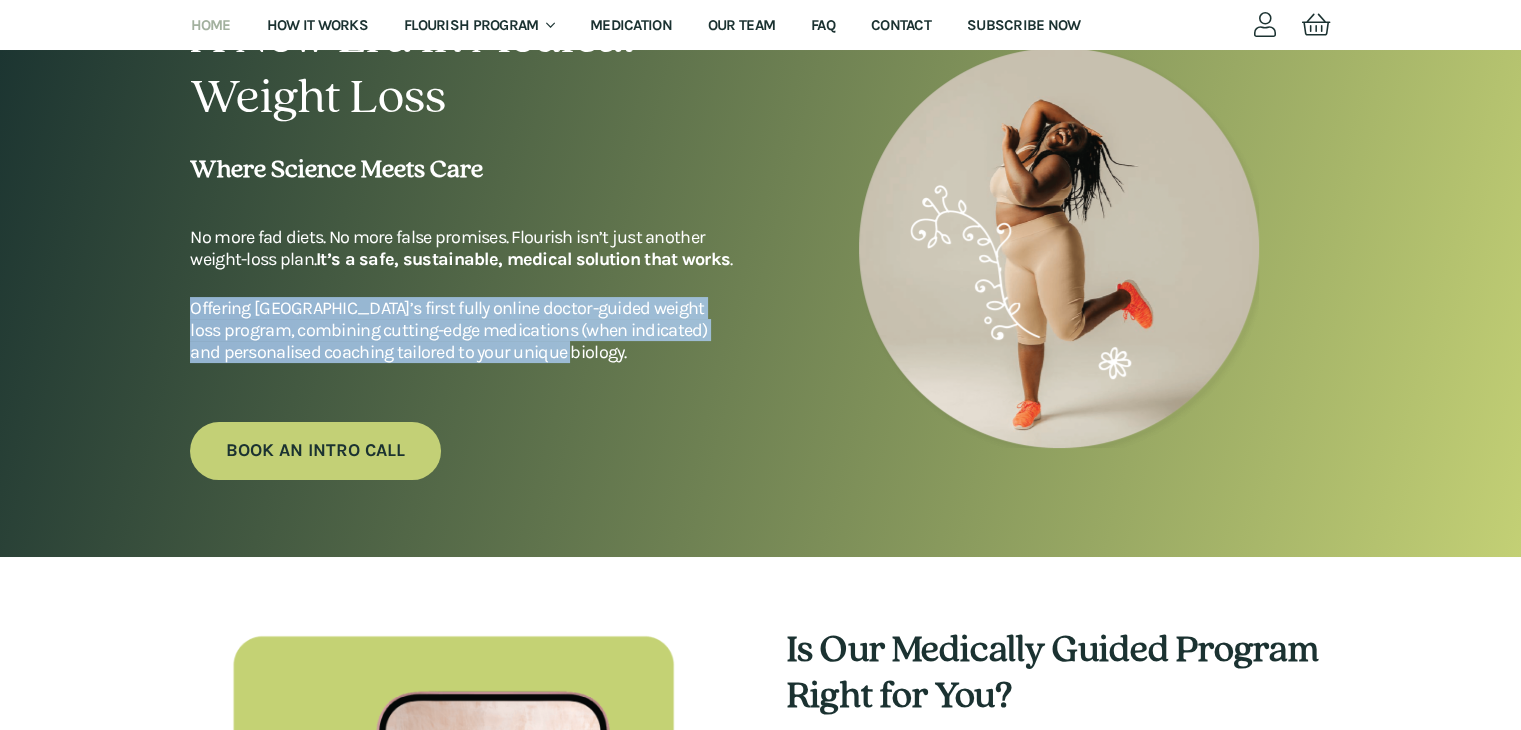copy on "Offering [GEOGRAPHIC_DATA]’s first fully online doctor-guided weight loss program, combining cutting-edge medications (when indicated) and personalised coaching tailored to your unique biolo" 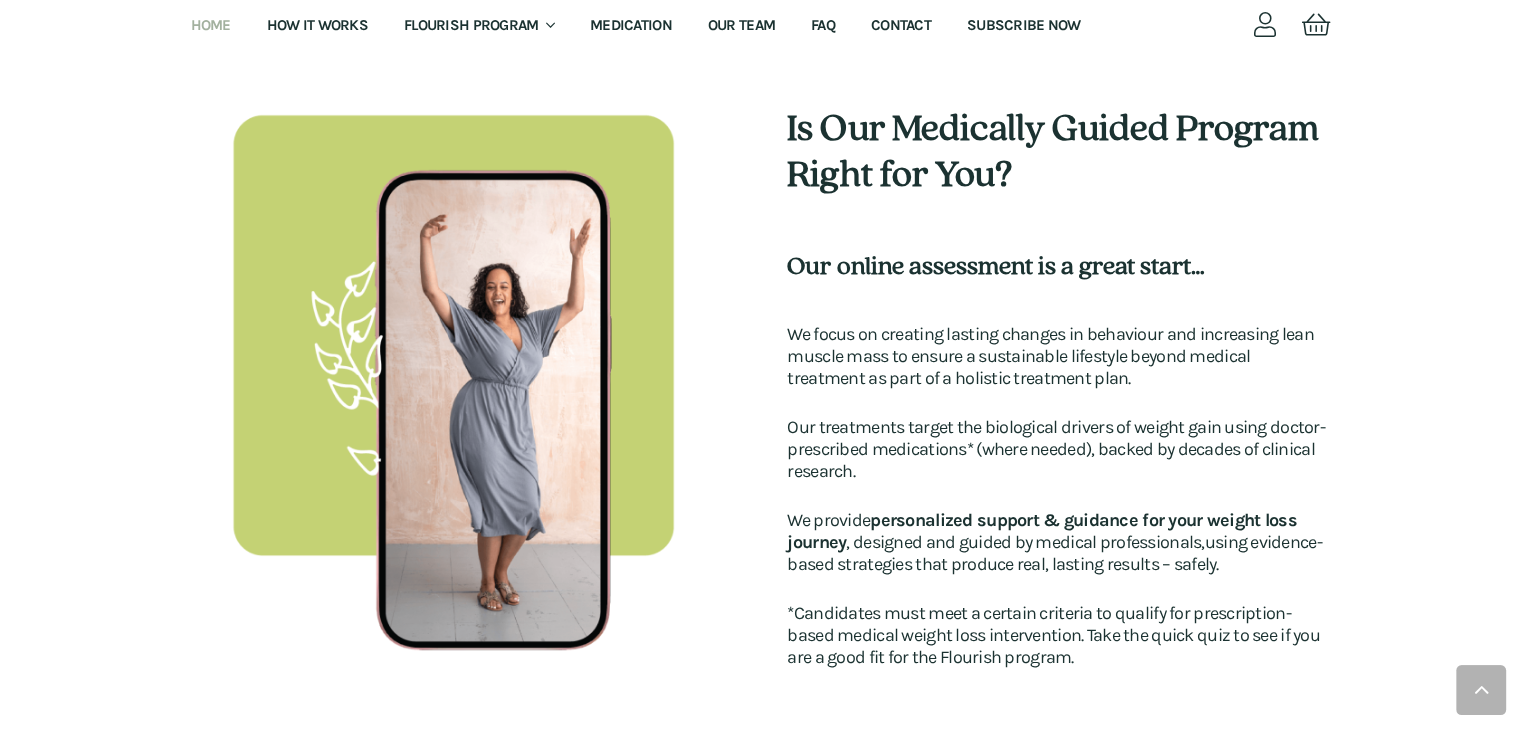 scroll, scrollTop: 770, scrollLeft: 0, axis: vertical 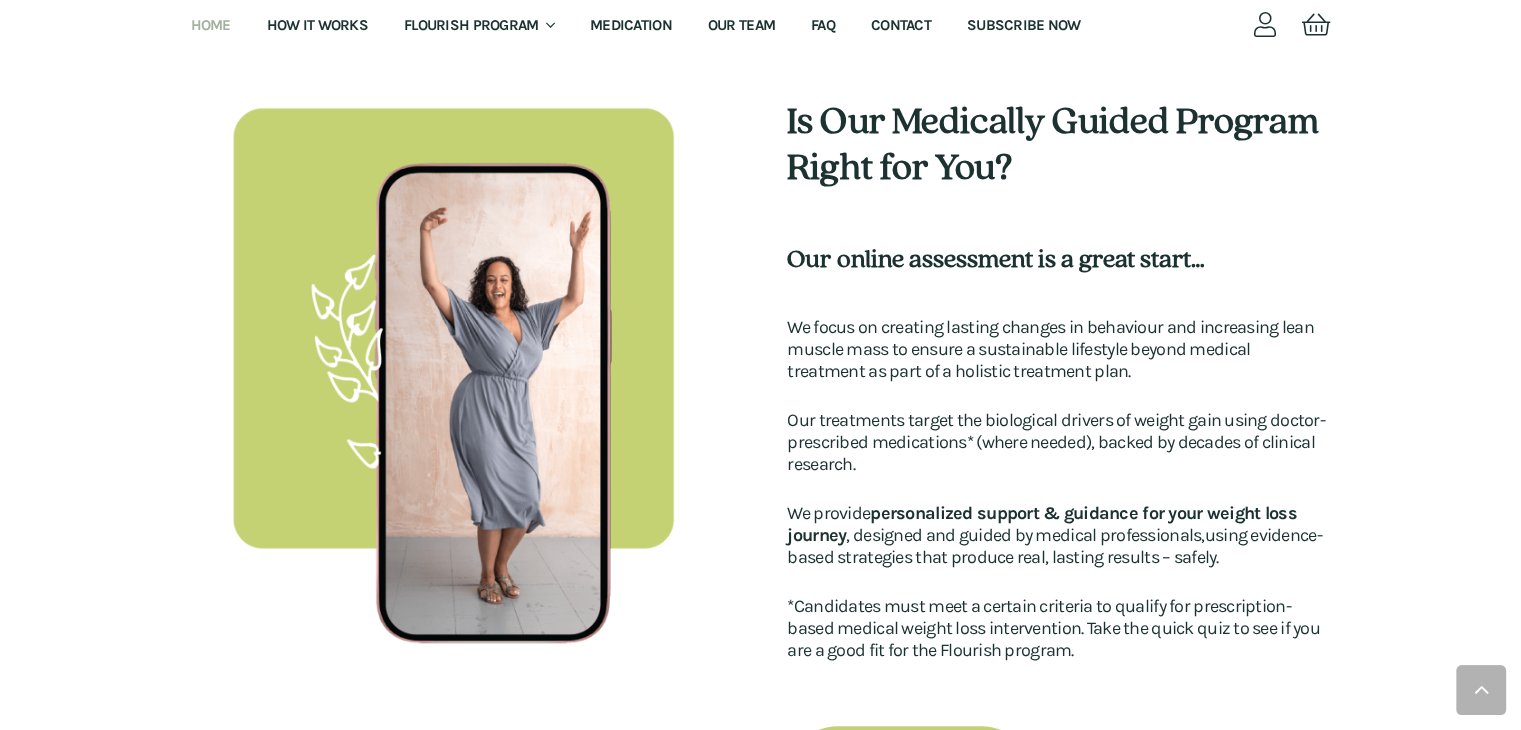 click on "Is Our Medically Guided Program Right for You?
Our online assessment is a great start…
We focus on creating lasting changes in behaviour and increasing lean muscle mass to ensure a sustainable lifestyle beyond medical treatment as part of a holistic treatment plan.
Our treatments target the biological drivers of weight gain using doctor-prescribed medications* (where needed), backed by decades of clinical research.
We provide  personalized support & guidance for your weight loss journey , designed and guided by medical professionals,  using evidence-based strategies that produce real, lasting results – safely.
*Candidates must meet a certain criteria to qualify for prescription-based medical weight loss intervention. Take the quick quiz to see if you are a good fit for the Flourish program.
START YOUR ONLINE ASSESSMENT" at bounding box center [1058, 466] 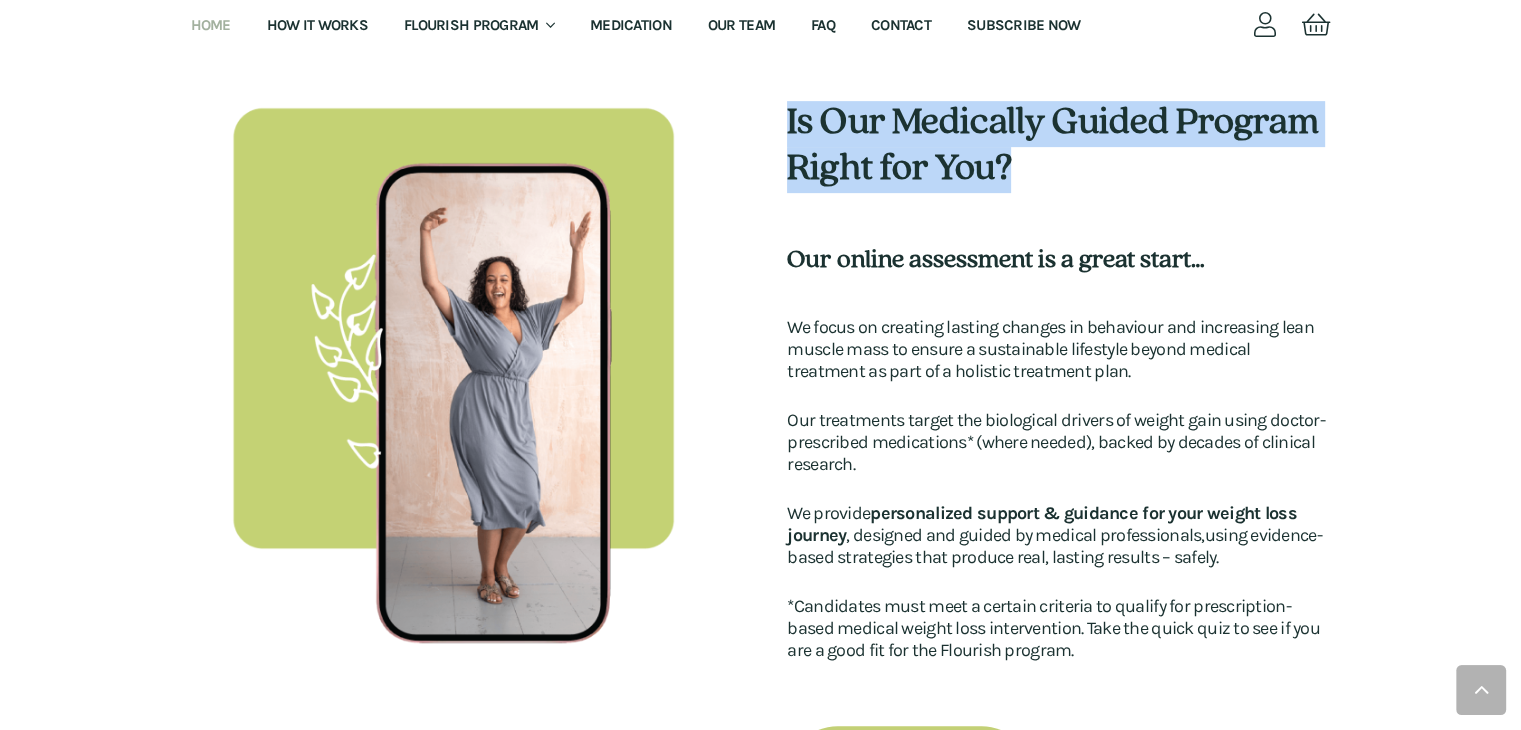 drag, startPoint x: 1016, startPoint y: 177, endPoint x: 790, endPoint y: 121, distance: 232.8347 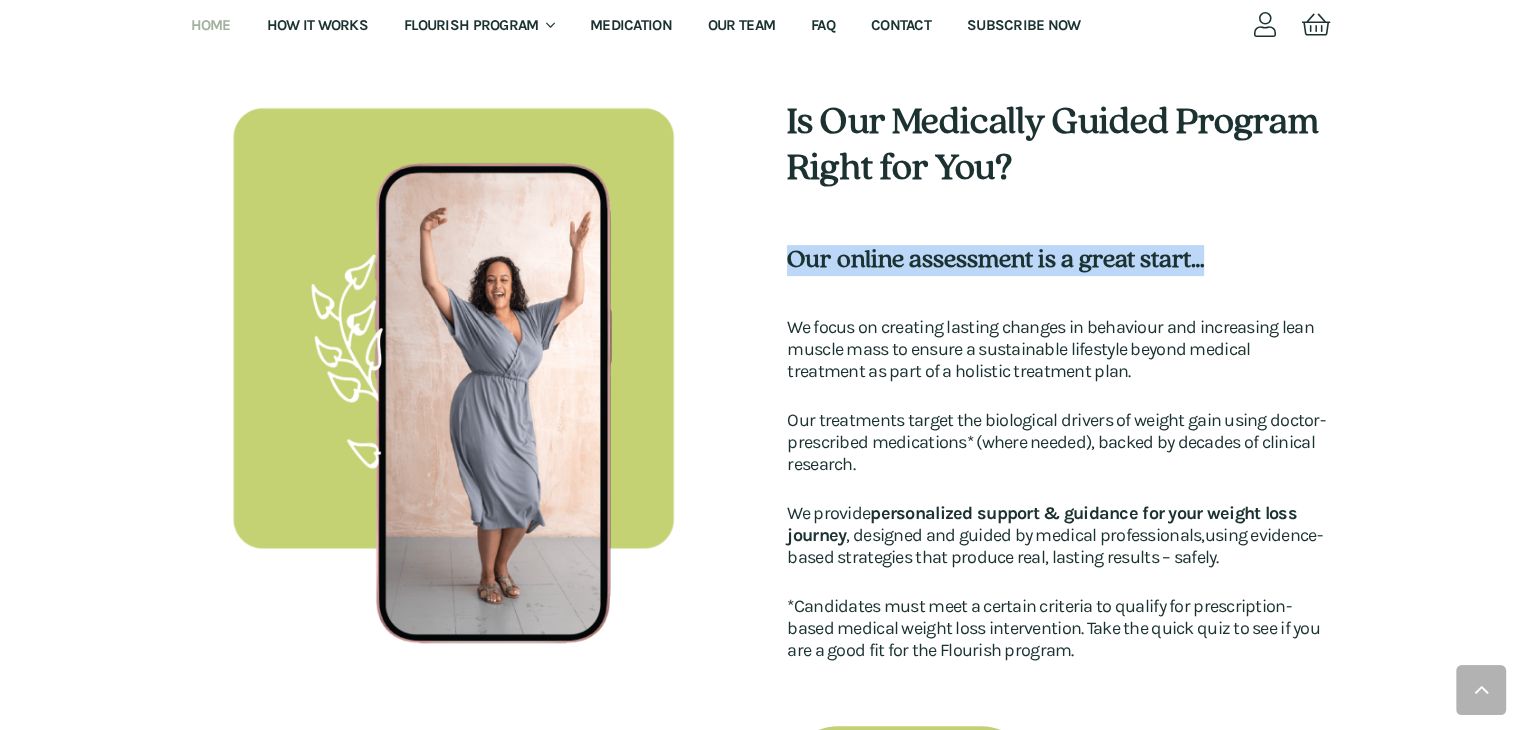 drag, startPoint x: 787, startPoint y: 261, endPoint x: 1235, endPoint y: 250, distance: 448.135 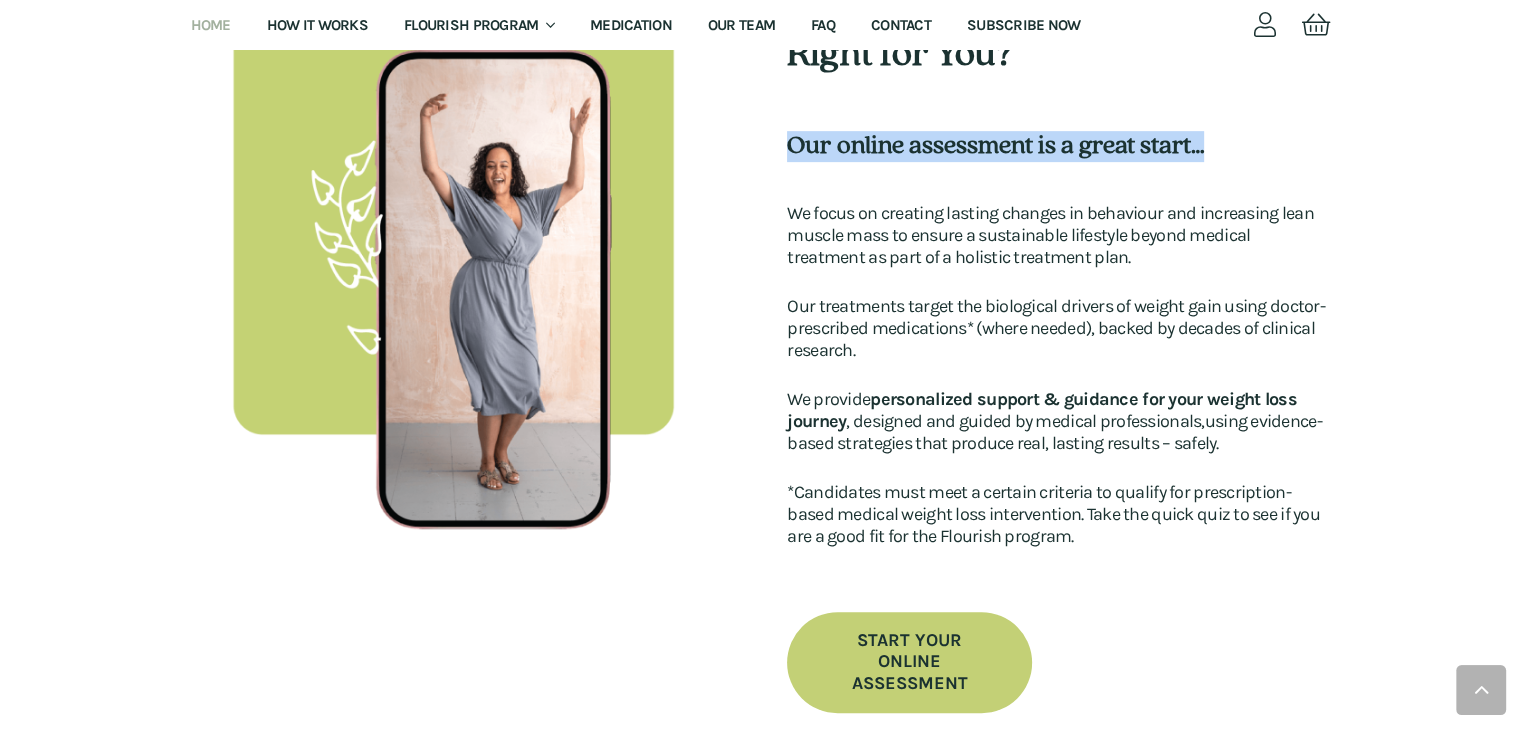scroll, scrollTop: 886, scrollLeft: 0, axis: vertical 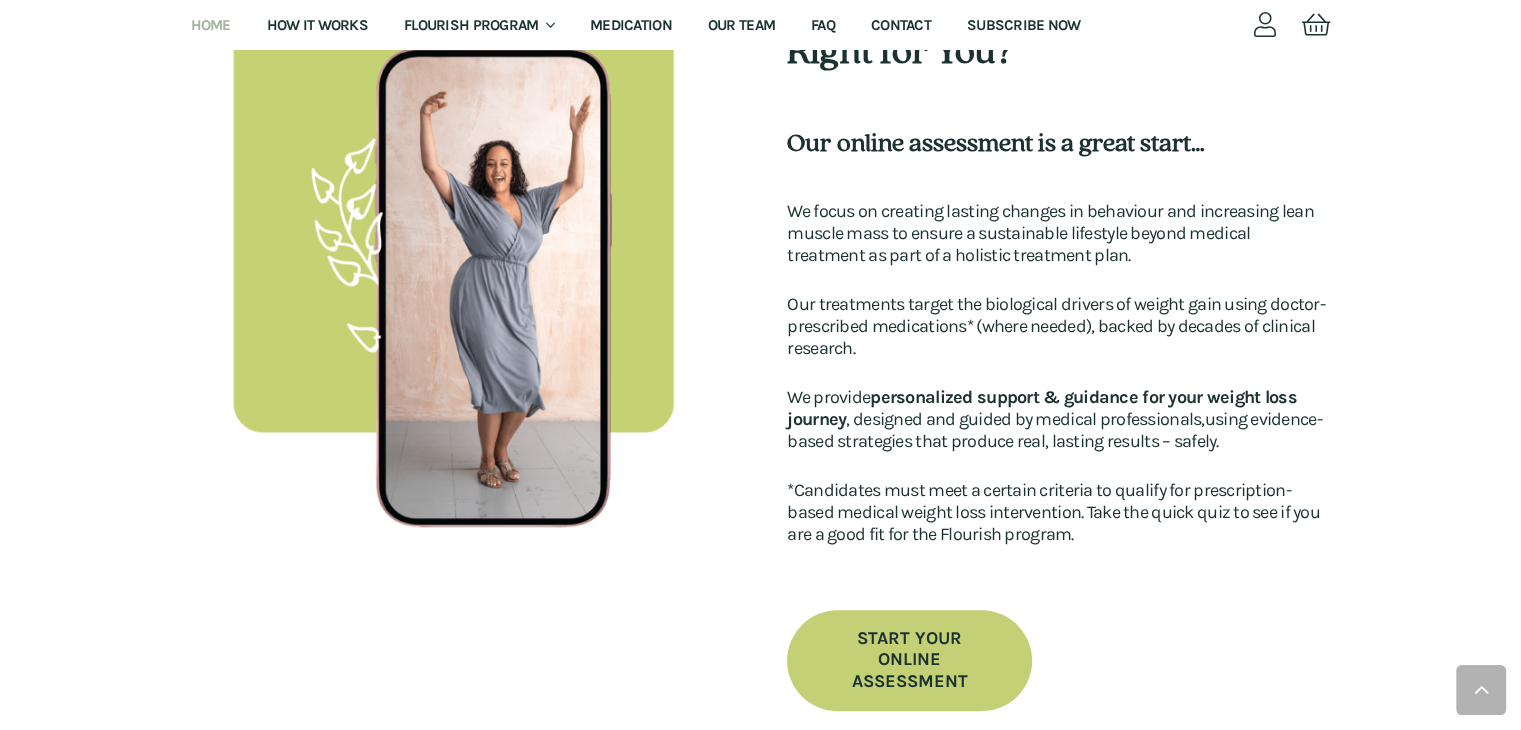 click on "We focus on creating lasting changes in behaviour and increasing lean muscle mass to ensure a sustainable lifestyle beyond medical treatment as part of a holistic treatment plan." at bounding box center (1050, 233) 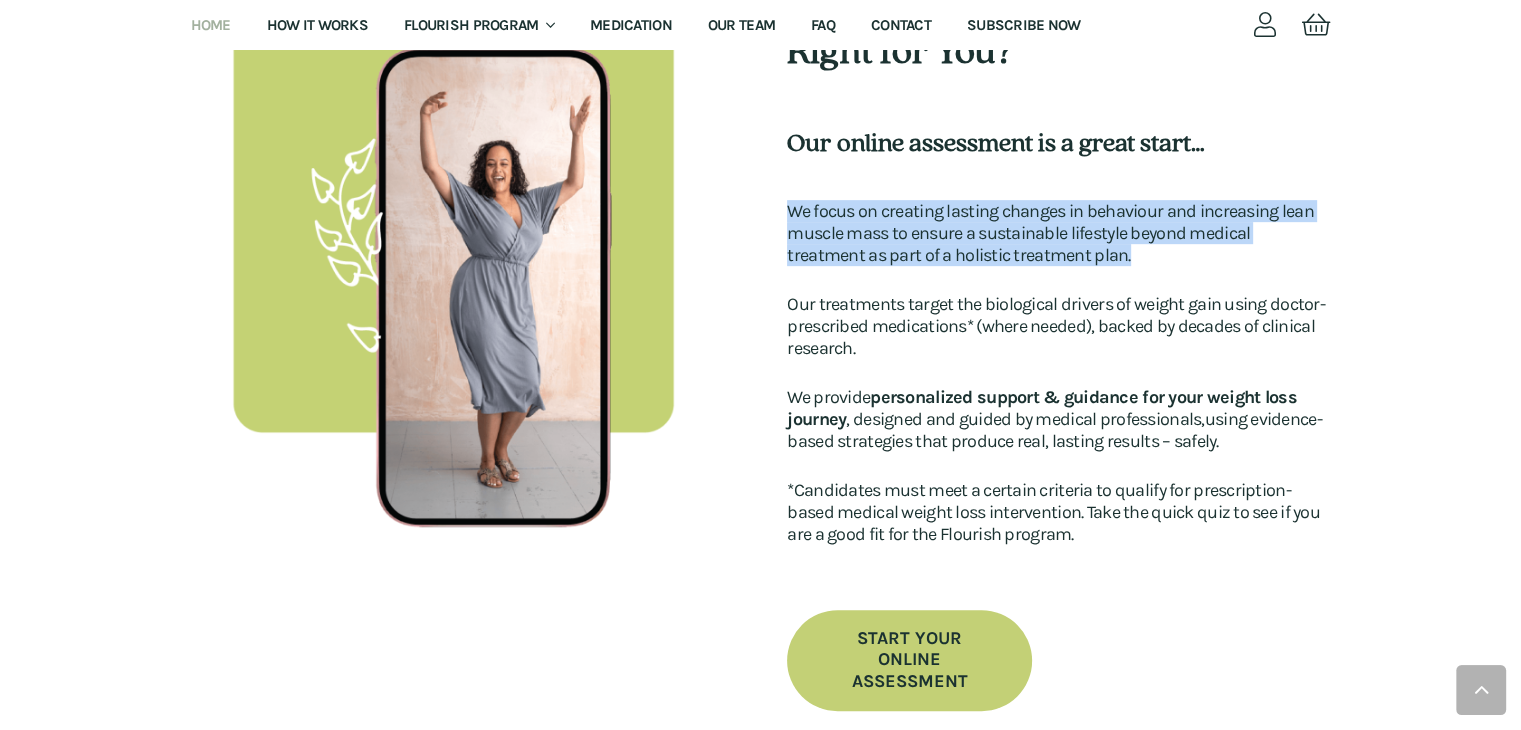 drag, startPoint x: 784, startPoint y: 217, endPoint x: 1188, endPoint y: 261, distance: 406.38898 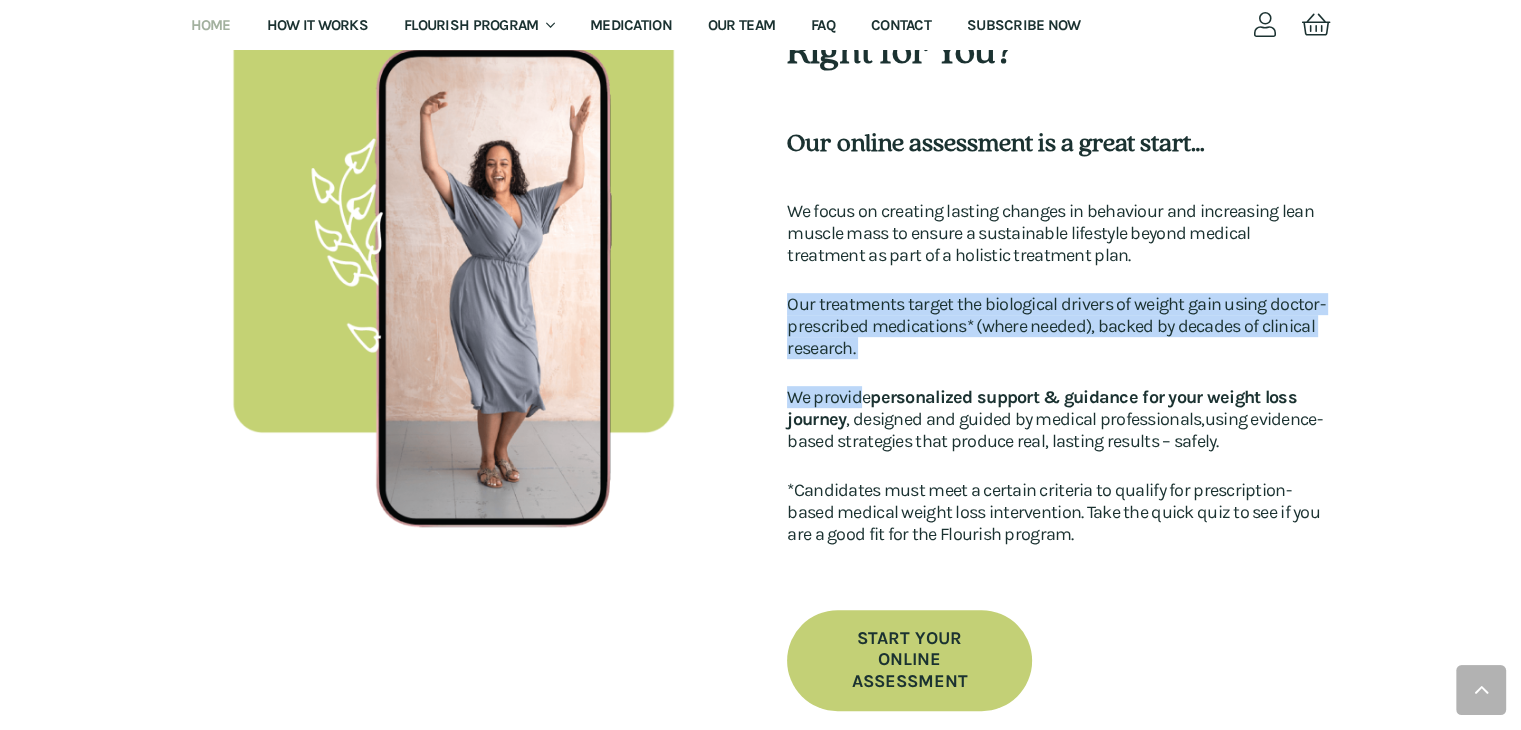 drag, startPoint x: 864, startPoint y: 358, endPoint x: 800, endPoint y: 317, distance: 76.00658 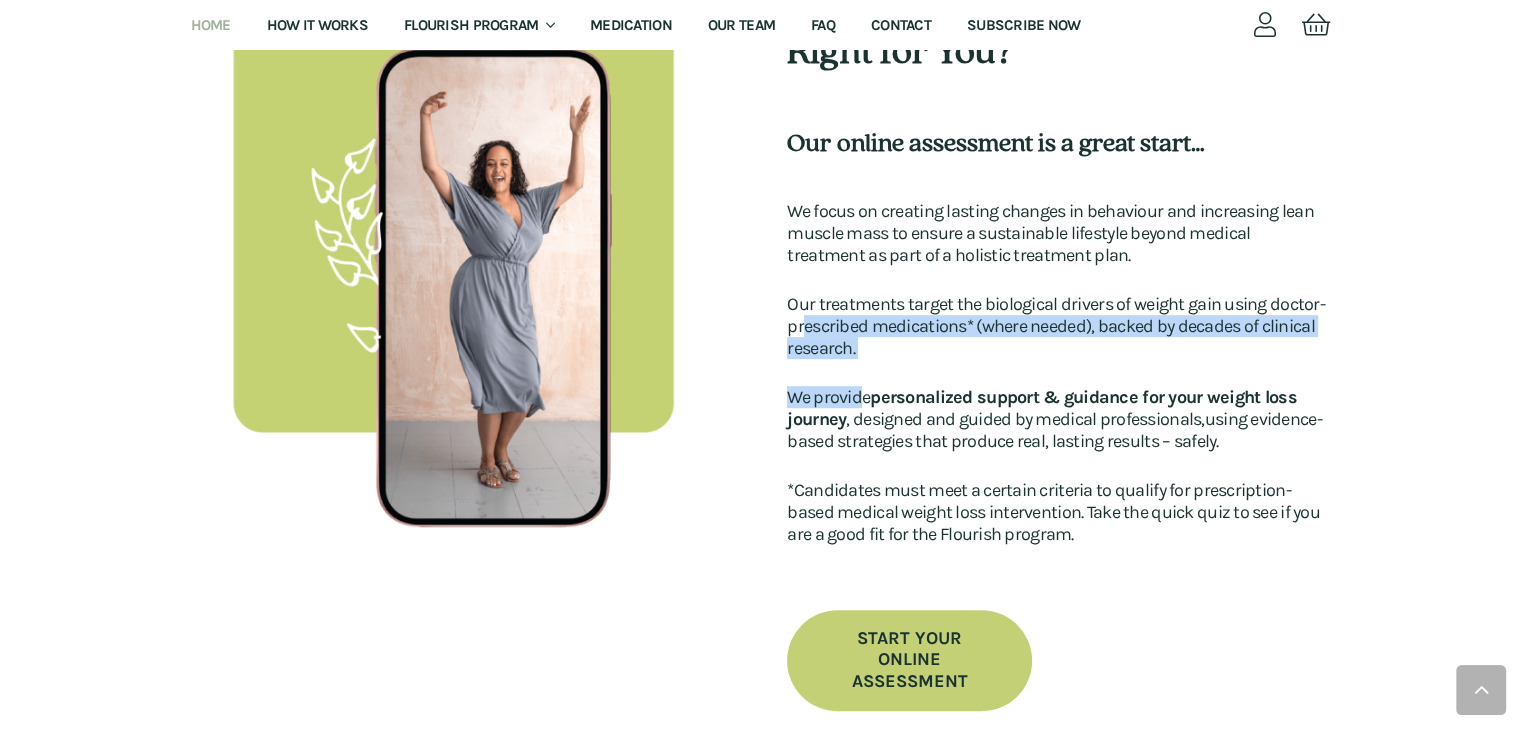 click on "Our treatments target the biological drivers of weight gain using doctor-prescribed medications* (where needed), backed by decades of clinical research." at bounding box center (1055, 326) 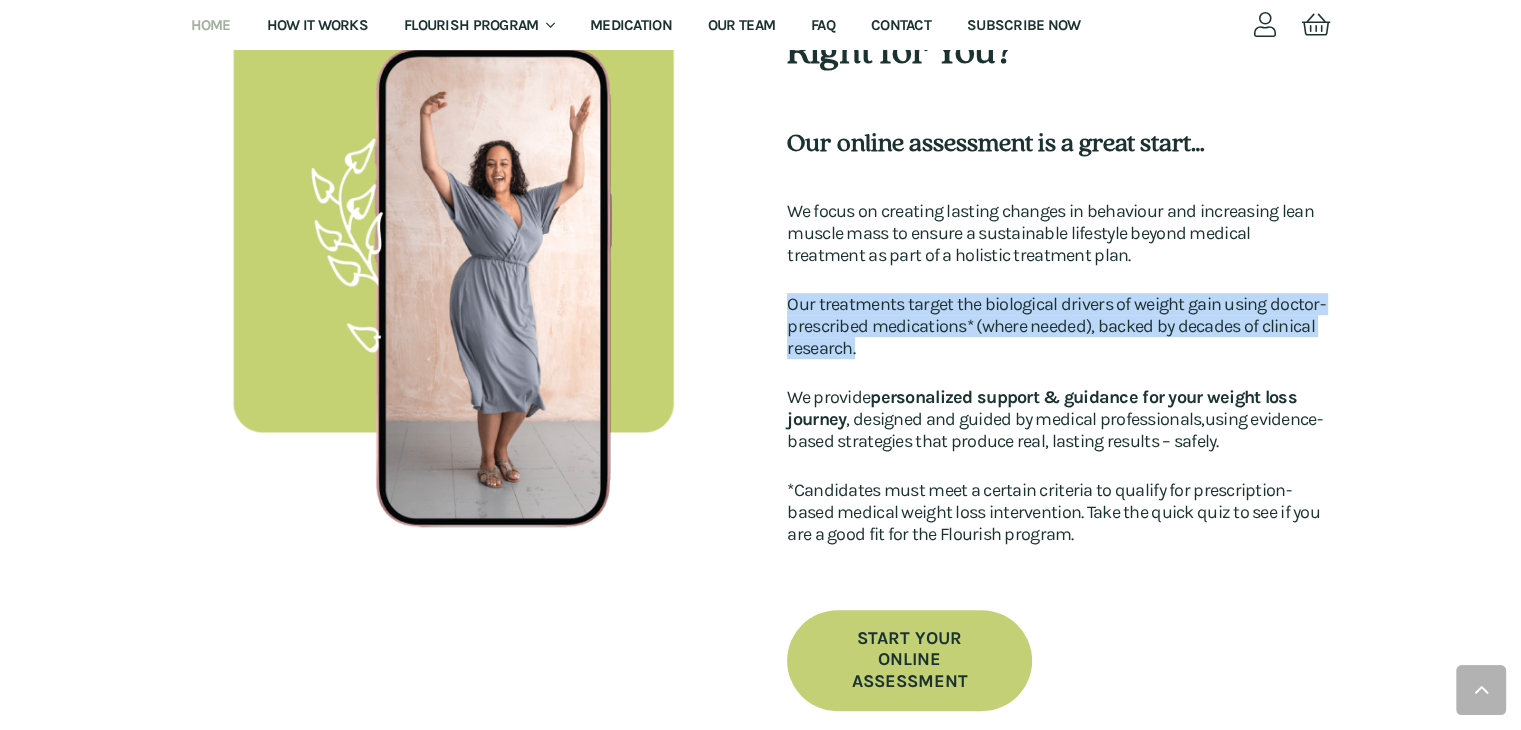 drag, startPoint x: 856, startPoint y: 345, endPoint x: 790, endPoint y: 310, distance: 74.70609 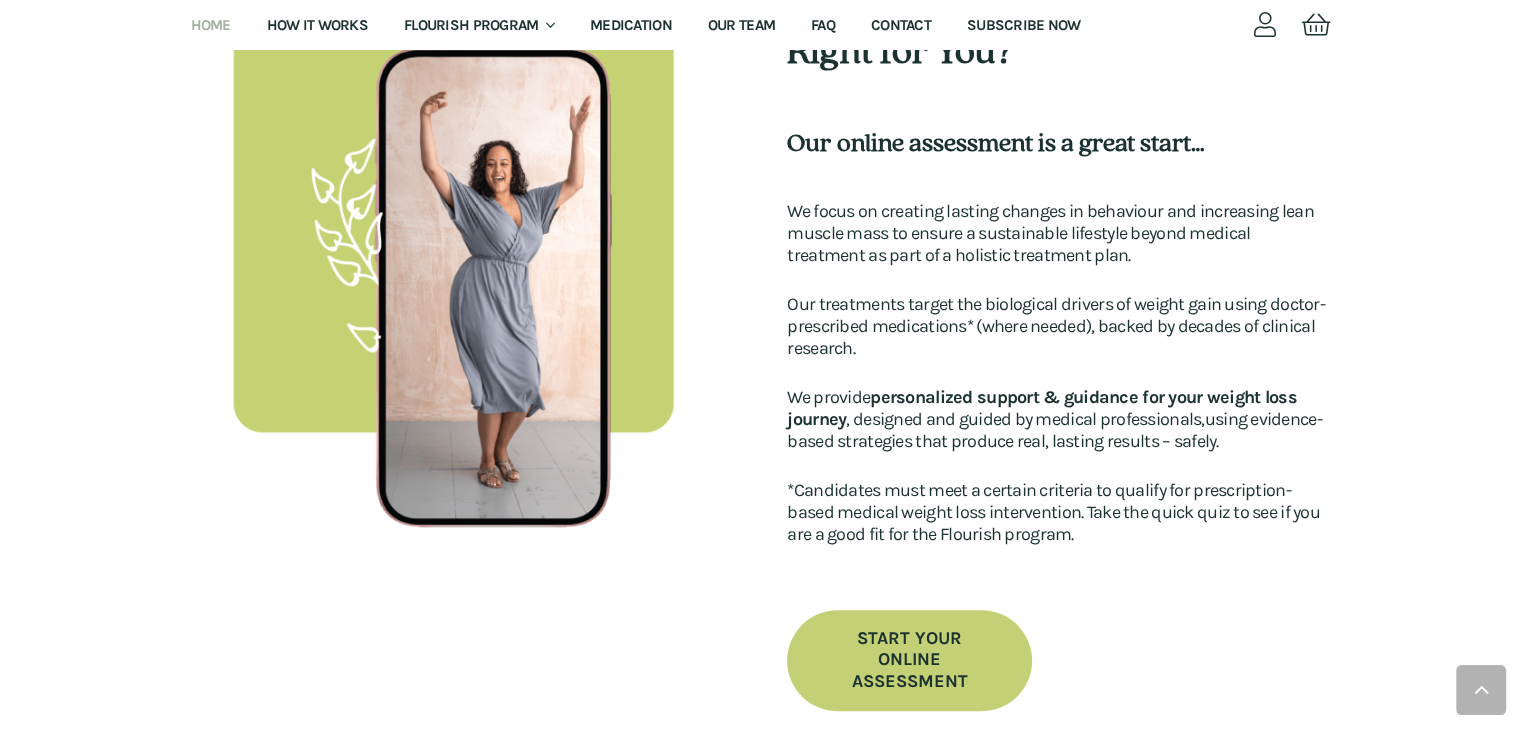 click on "*Candidates must meet a certain criteria to qualify for prescription-based medical weight loss intervention. Take the quick quiz to see if you are a good fit for the Flourish program." at bounding box center (1053, 512) 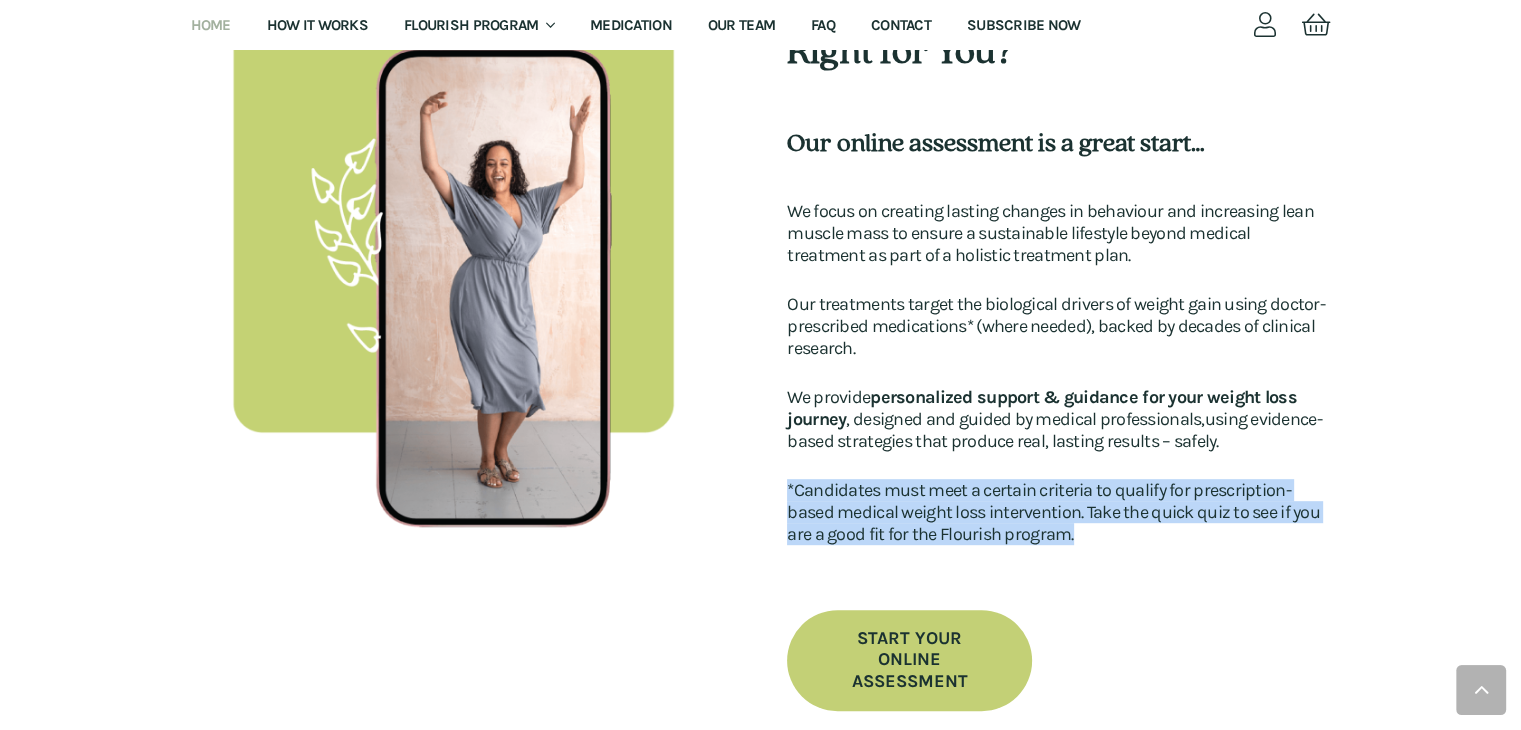 drag, startPoint x: 786, startPoint y: 485, endPoint x: 1076, endPoint y: 529, distance: 293.31894 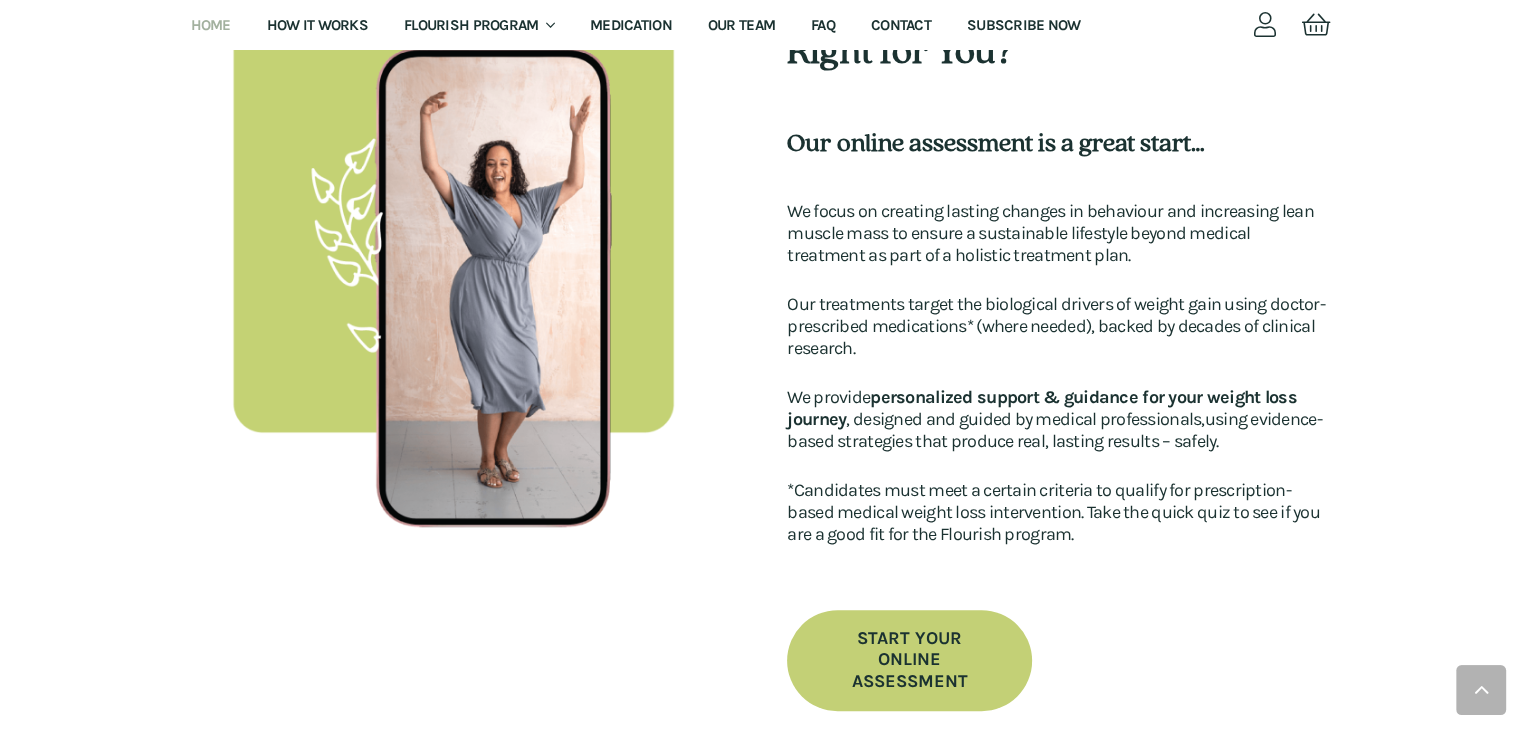 click on "We provide  personalized support & guidance for your weight loss journey , designed and guided by medical professionals,  using evidence-based strategies that produce real, lasting results – safely." at bounding box center [1054, 419] 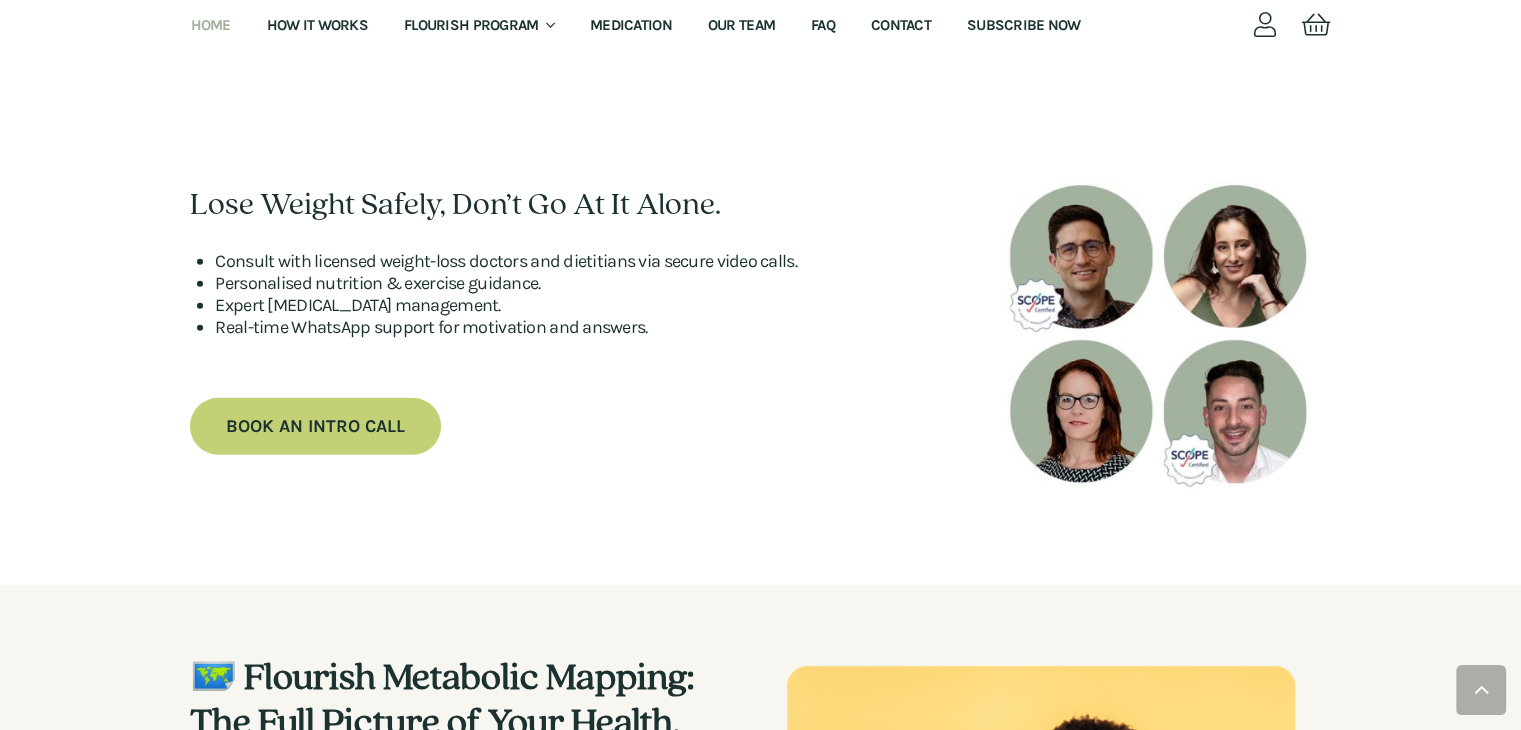 scroll, scrollTop: 5415, scrollLeft: 0, axis: vertical 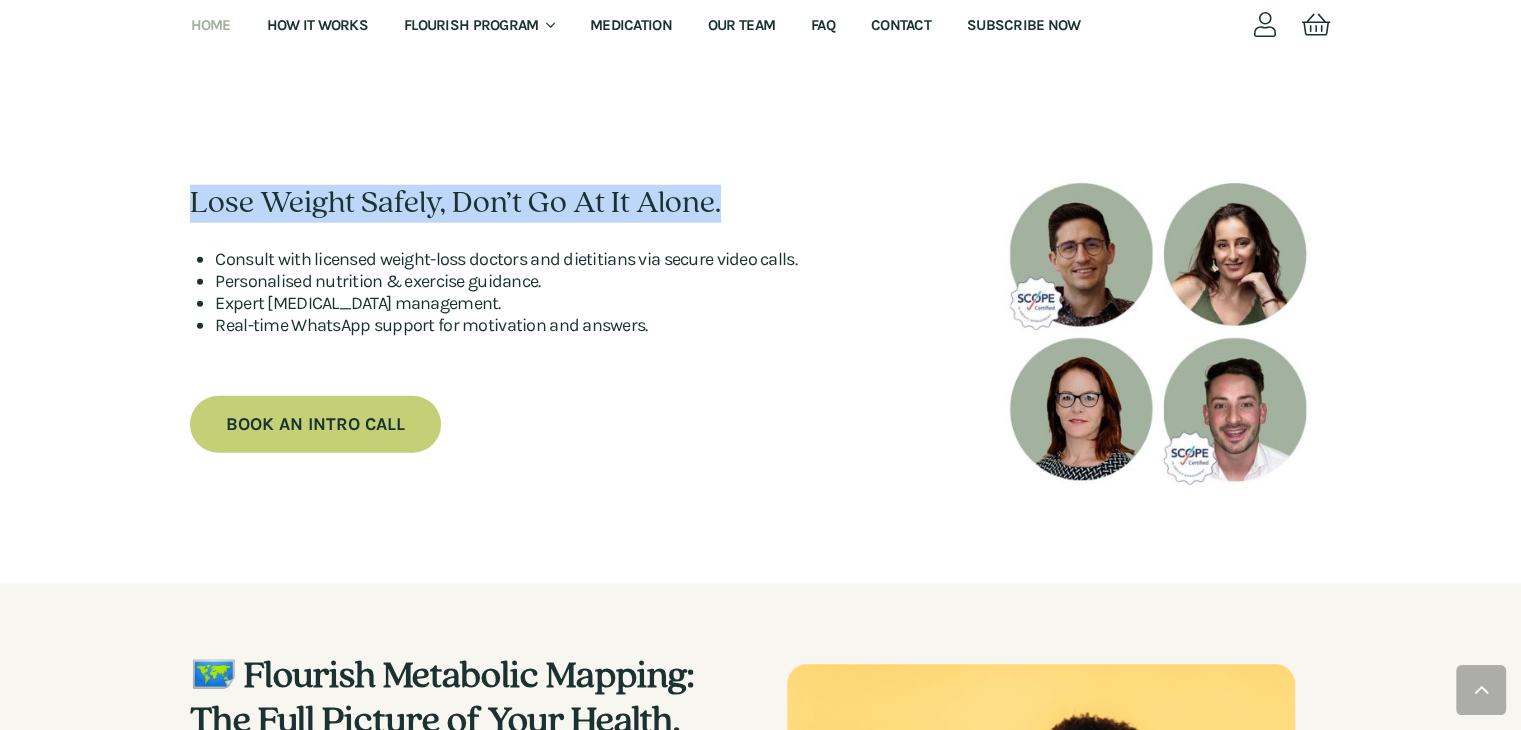 copy on "Lose Weight Safely, Don’t Go At It Alone." 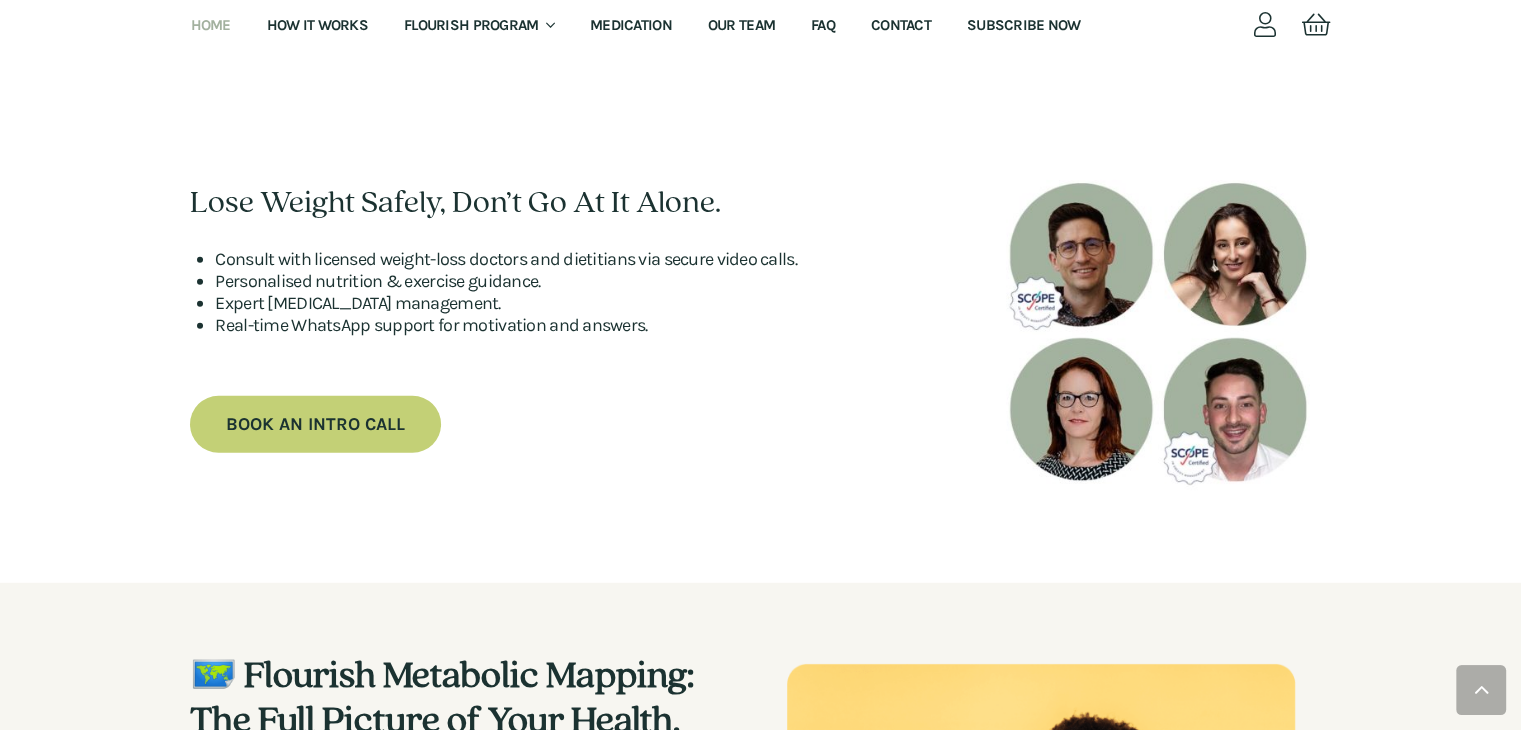 click on "Lose Weight Safely, Don’t Go At It Alone.
Consult with licensed weight-loss doctors and dietitians via secure video calls.
Personalised nutrition & exercise guidance.
Expert [MEDICAL_DATA] management.
Real-time WhatsApp support for motiva tion a nd answers.
BOOK AN INTRO CALL" at bounding box center [760, 322] 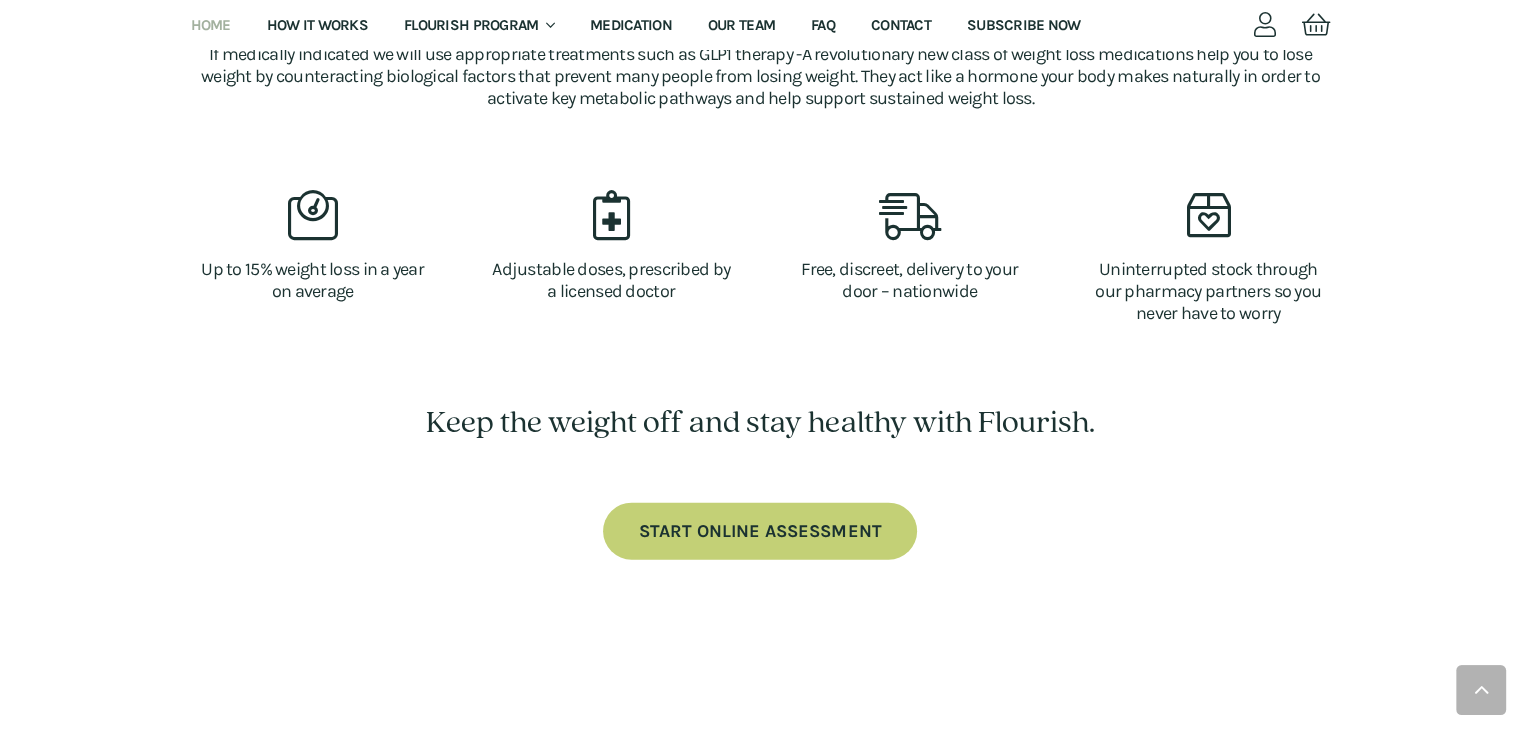 scroll, scrollTop: 4839, scrollLeft: 0, axis: vertical 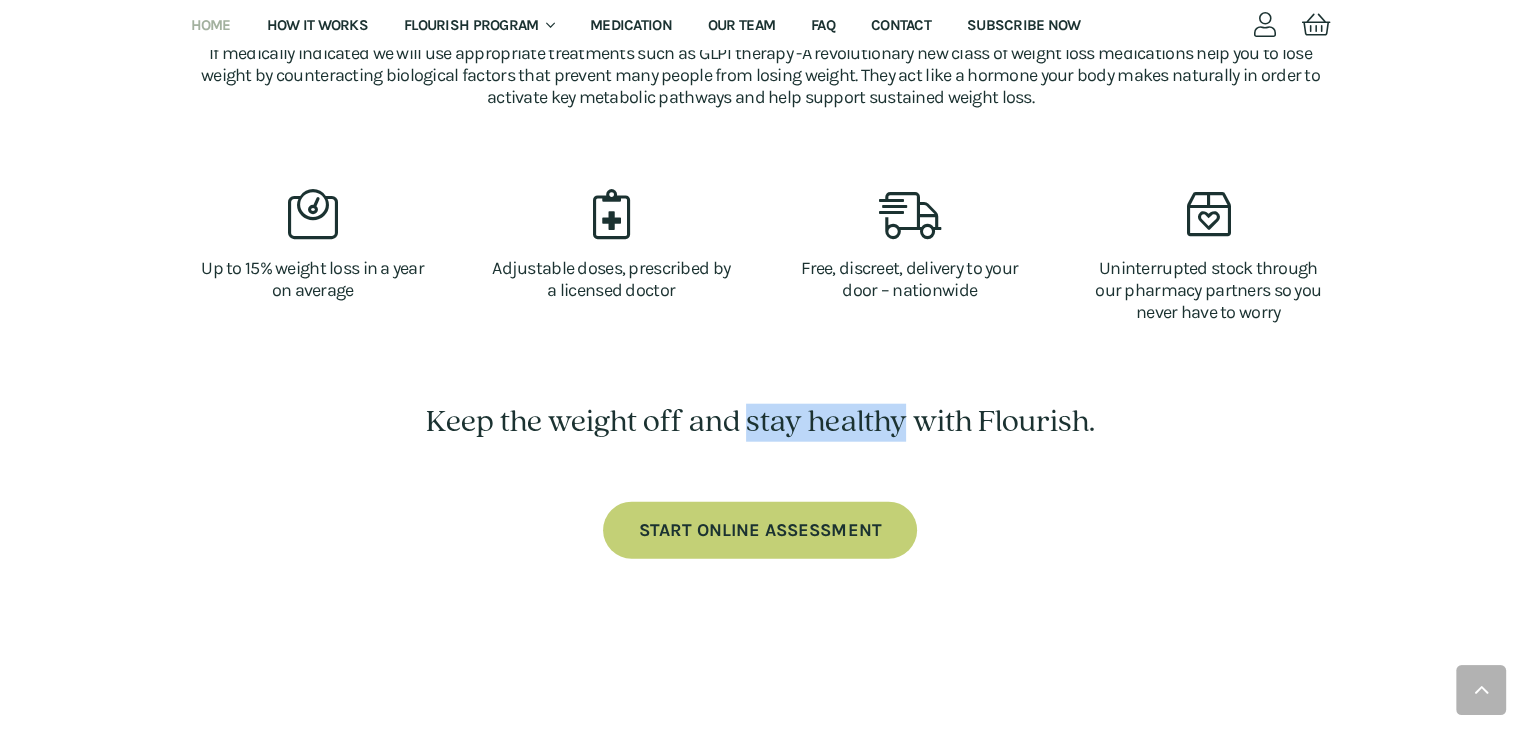 drag, startPoint x: 749, startPoint y: 405, endPoint x: 904, endPoint y: 400, distance: 155.08063 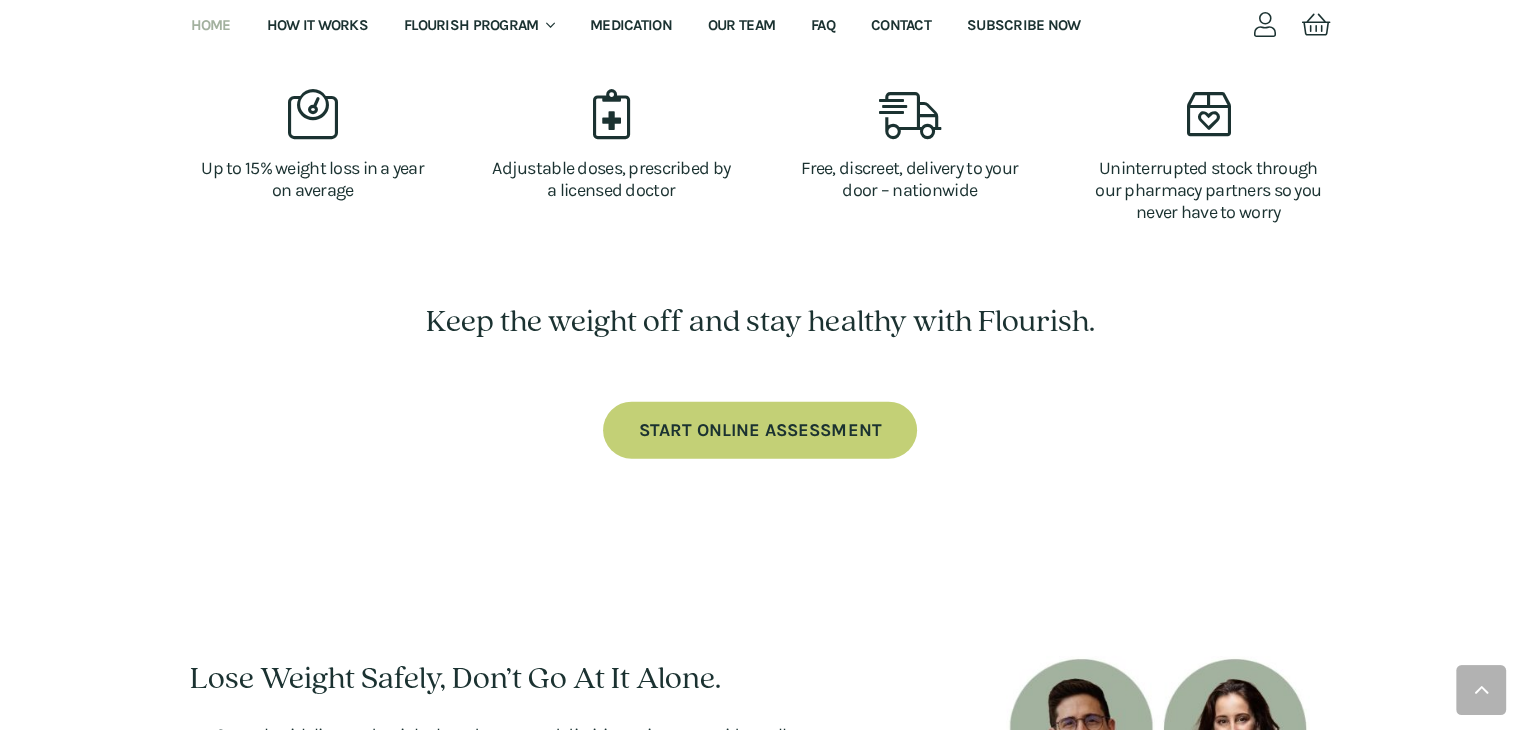 scroll, scrollTop: 4923, scrollLeft: 0, axis: vertical 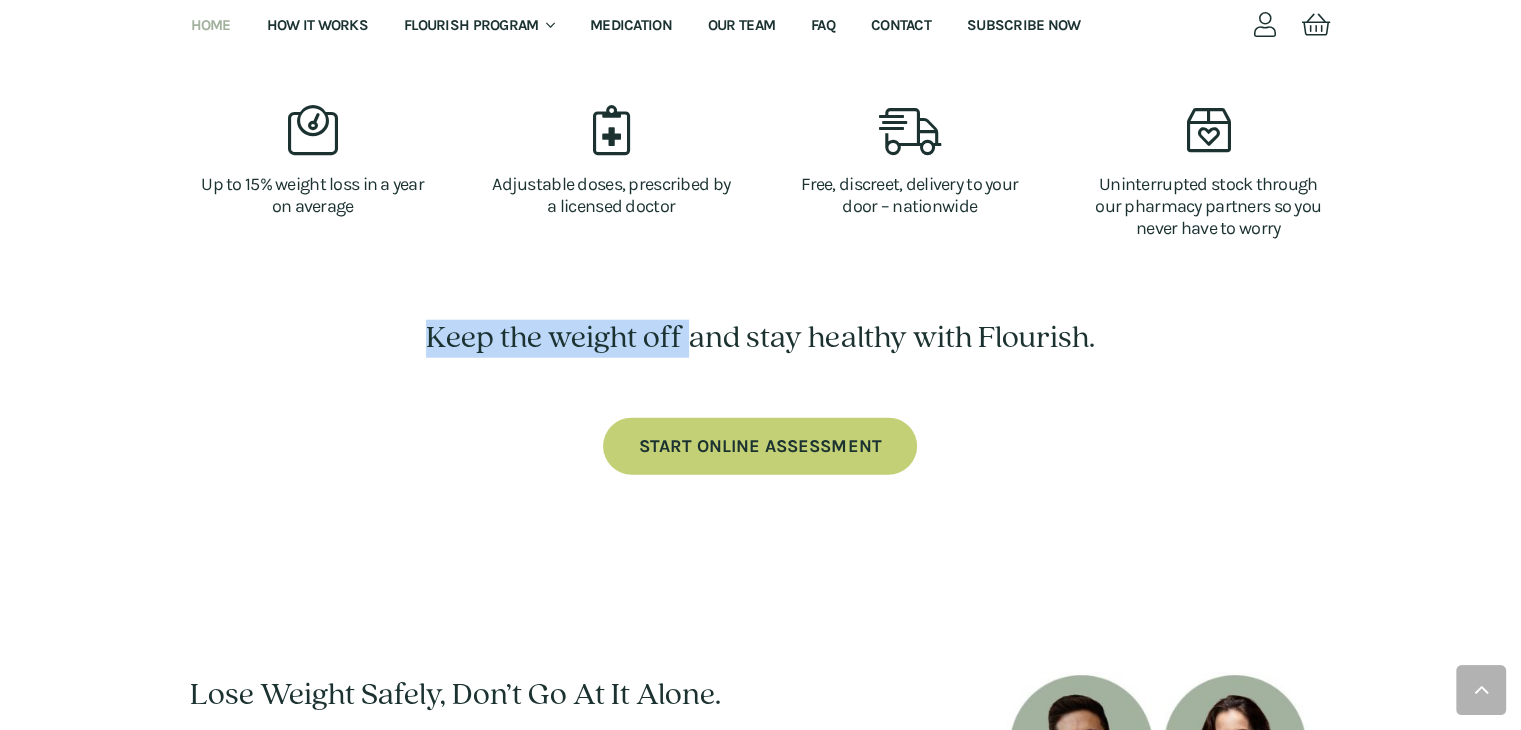 drag, startPoint x: 422, startPoint y: 311, endPoint x: 687, endPoint y: 307, distance: 265.03018 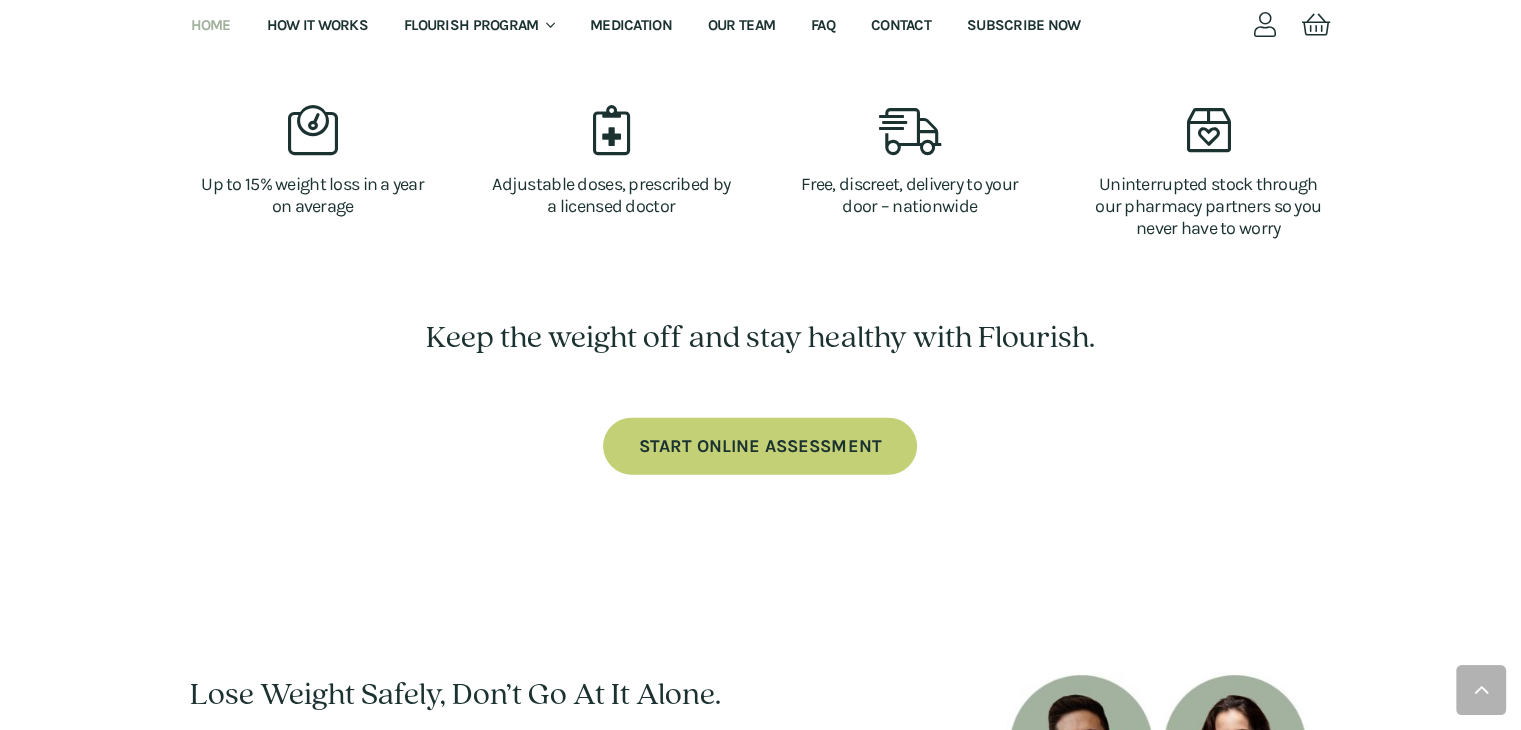 click on "A medical solution that works
If medically indicated we will use appropriate treatments such as GLP1 therapy -A revolutionary new class of weight loss medications help you to lose weight by counteracting biological factors that prevent many people from losing weight. They act like a hormone your body makes naturally in order to activate key metabolic pathways and help support sustained weight loss.
Up to 15% weight loss in a year on average Adjustable doses, prescribed by a licensed doctor Free, discreet, delivery to your door – nationwide Uninterrupted stock through our pharmacy partners so you never have to worry Keep the weight off and stay healthy with Flourish.
START ONLINE ASSESSMENT" at bounding box center (760, 187) 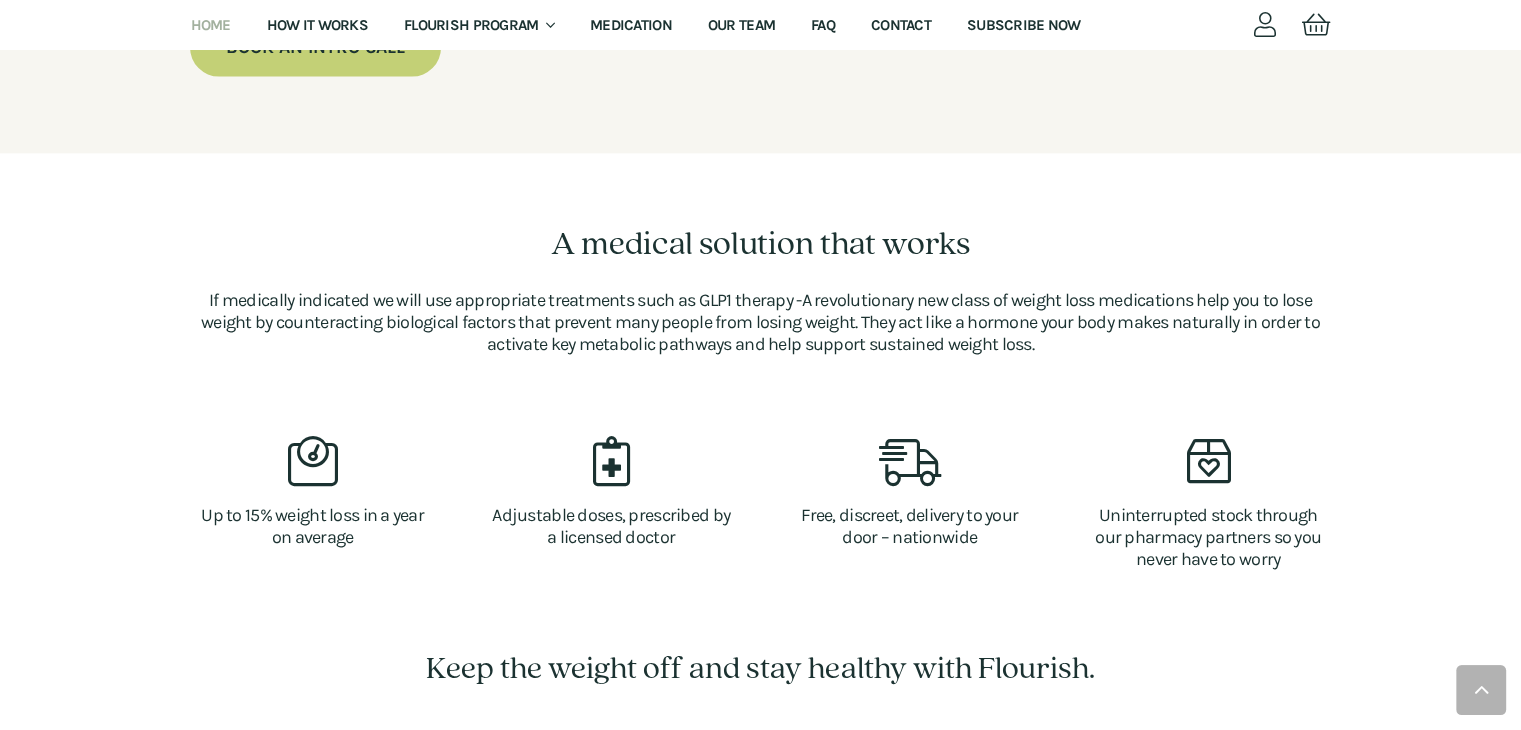 scroll, scrollTop: 4587, scrollLeft: 0, axis: vertical 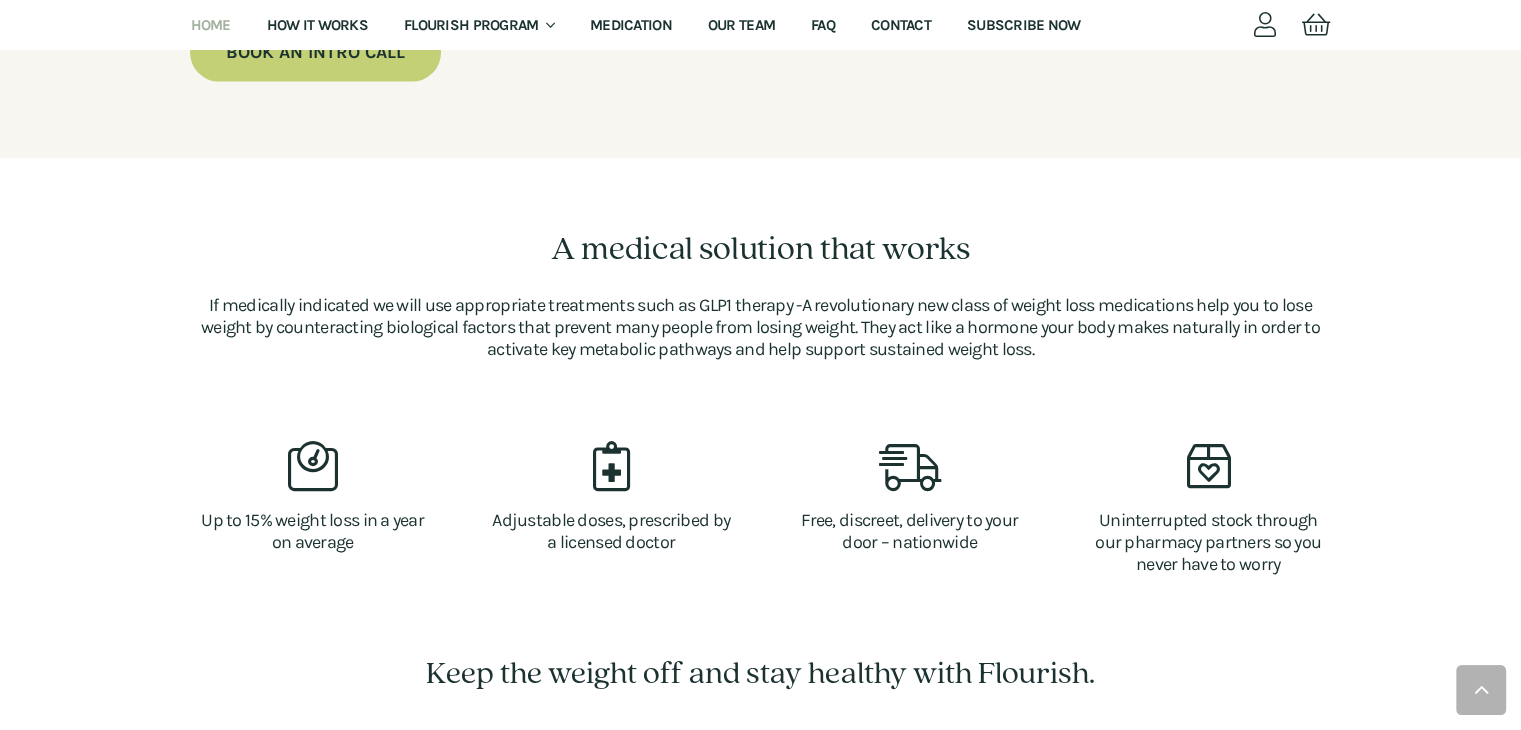 click on "Up to 15% weight loss in a year on average" at bounding box center (312, 522) 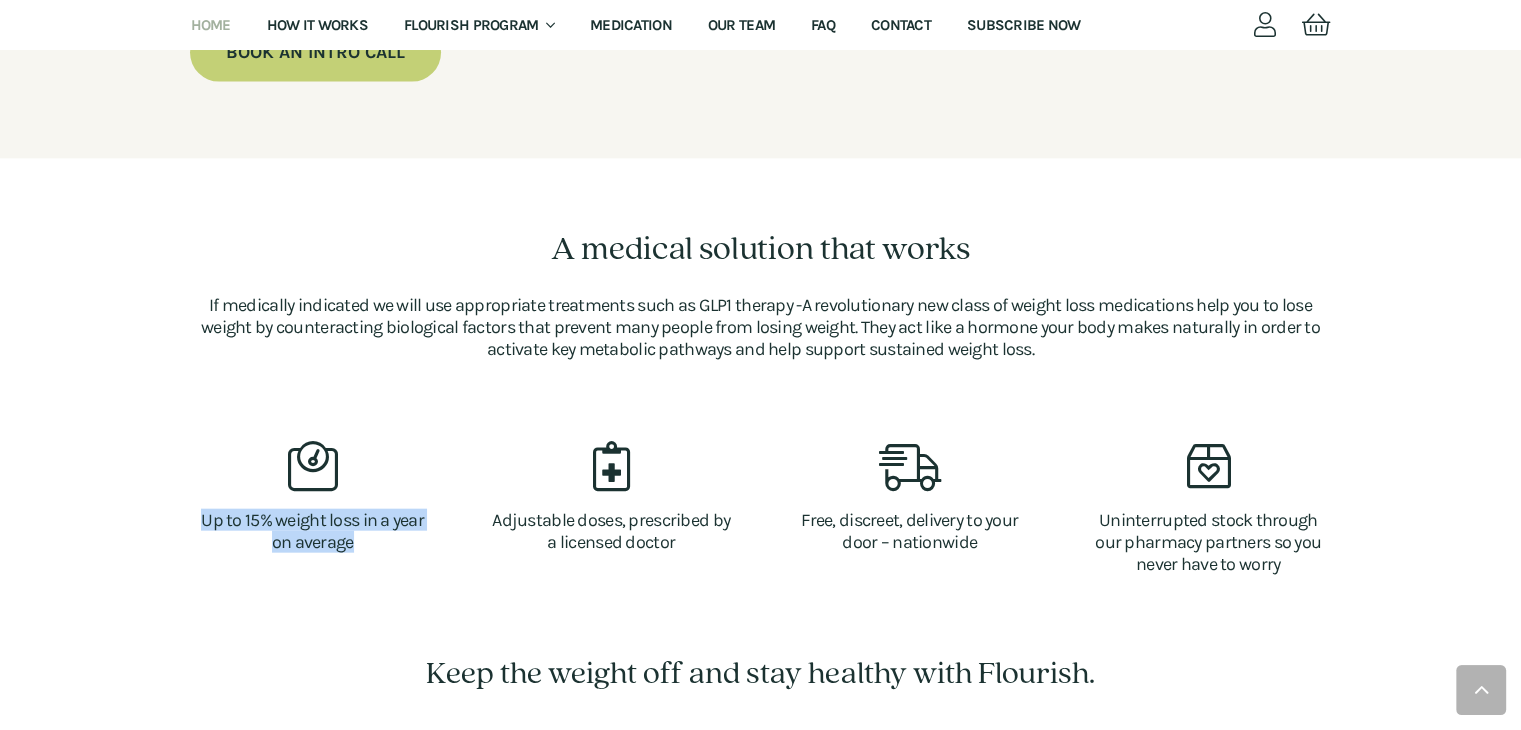 drag, startPoint x: 375, startPoint y: 525, endPoint x: 204, endPoint y: 485, distance: 175.61606 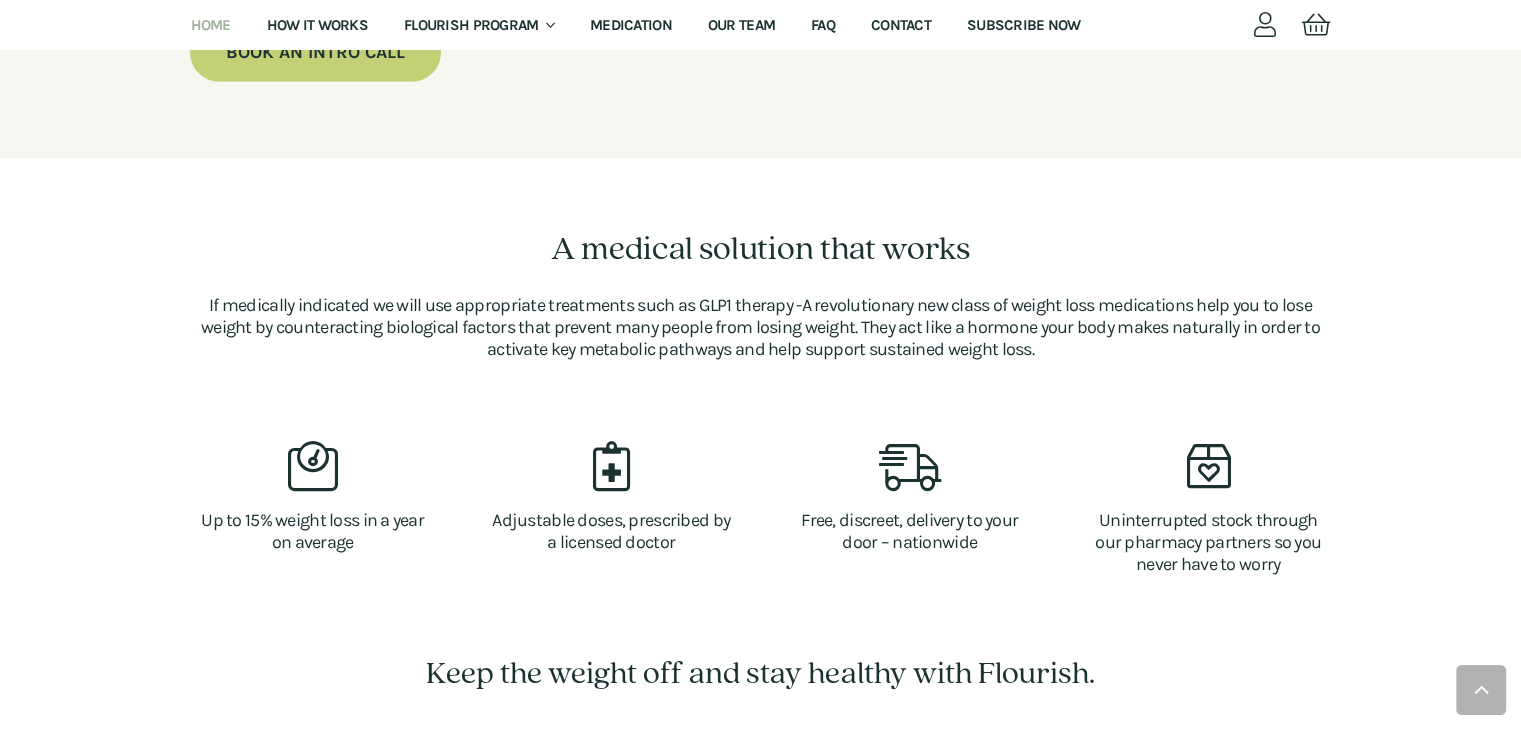 click on "A medical solution that works
If medically indicated we will use appropriate treatments such as GLP1 therapy -A revolutionary new class of weight loss medications help you to lose weight by counteracting biological factors that prevent many people from losing weight. They act like a hormone your body makes naturally in order to activate key metabolic pathways and help support sustained weight loss.
Up to 15% weight loss in a year on average Adjustable doses, prescribed by a licensed doctor Free, discreet, delivery to your door – nationwide Uninterrupted stock through our pharmacy partners so you never have to worry Keep the weight off and stay healthy with Flourish.
START ONLINE ASSESSMENT" at bounding box center [760, 523] 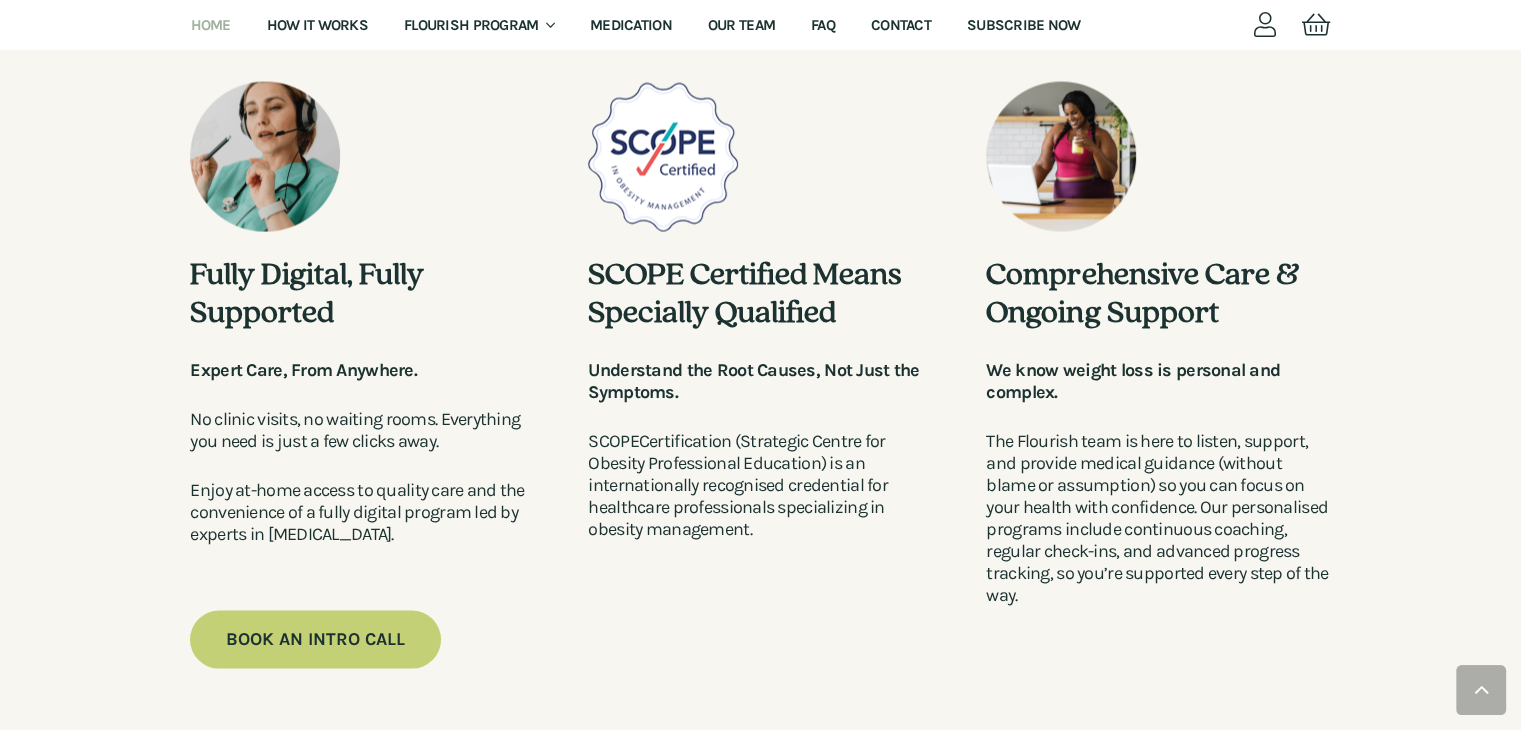 scroll, scrollTop: 3988, scrollLeft: 0, axis: vertical 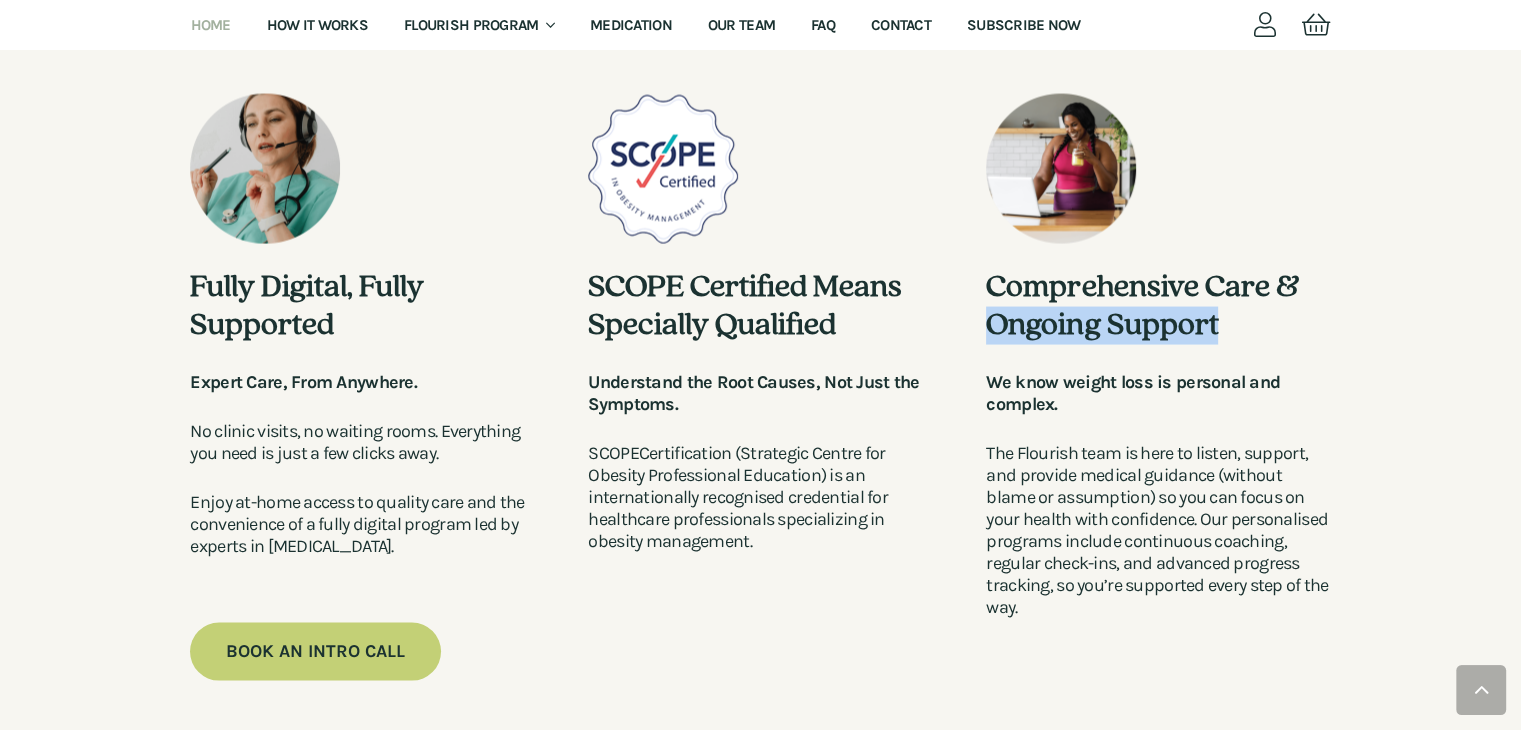 drag, startPoint x: 1225, startPoint y: 302, endPoint x: 989, endPoint y: 317, distance: 236.47621 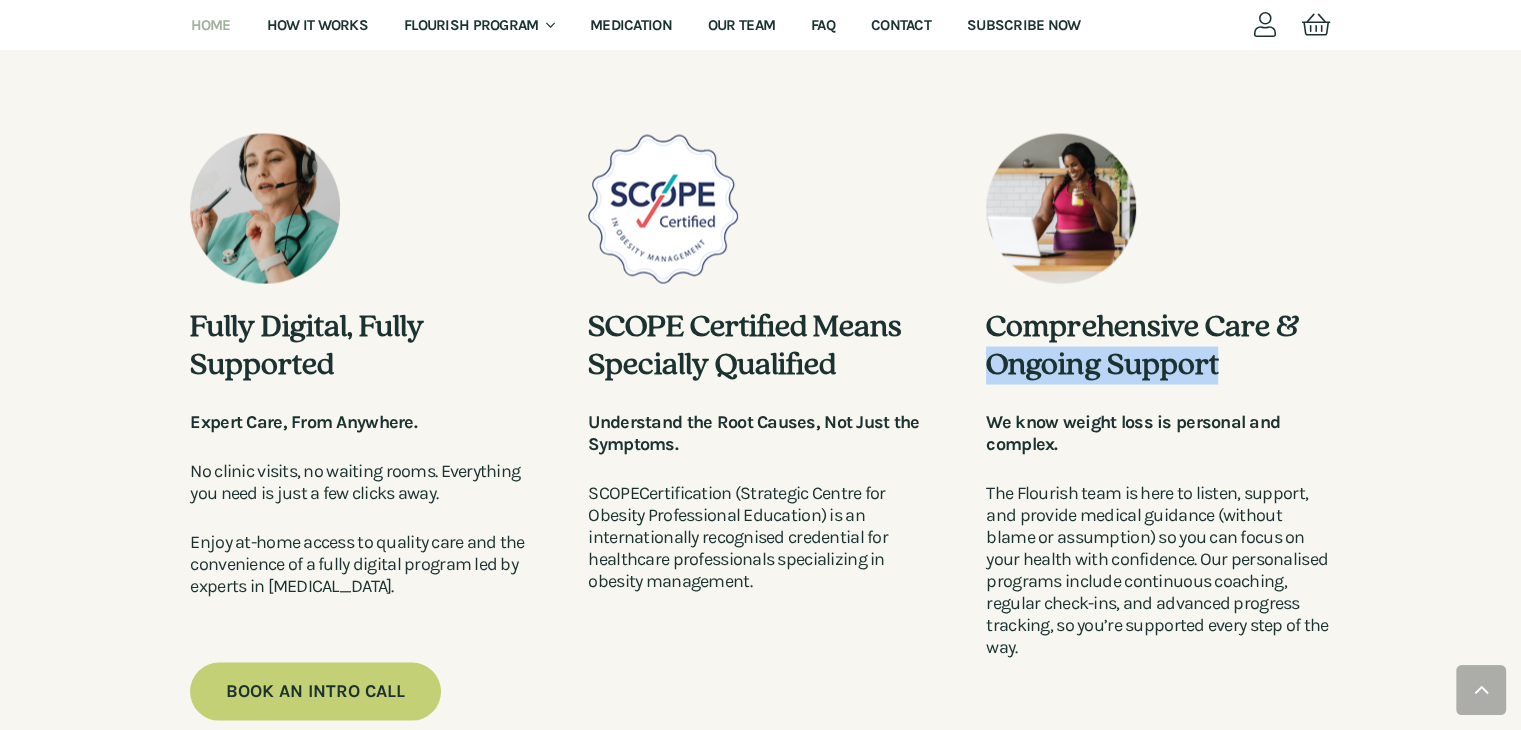 scroll, scrollTop: 3948, scrollLeft: 0, axis: vertical 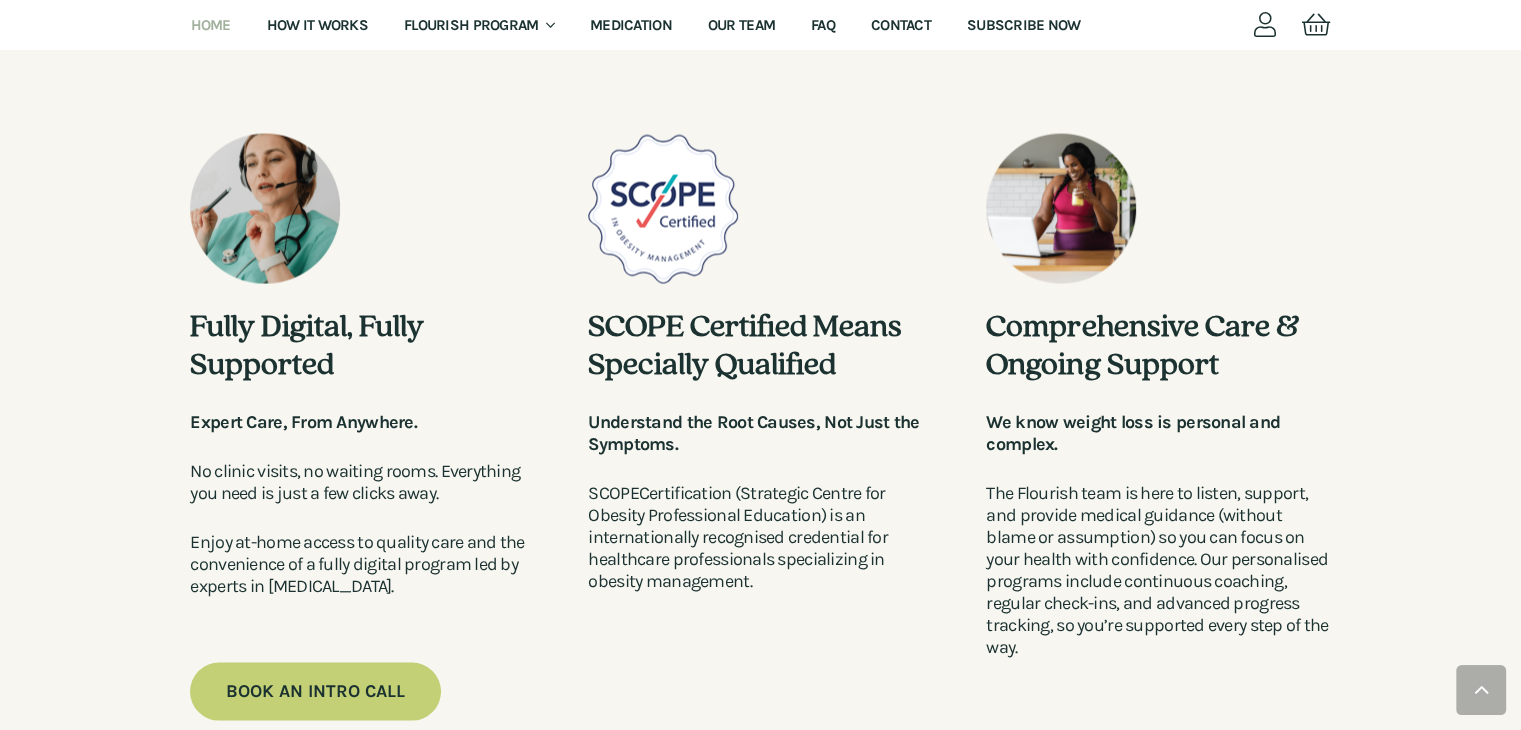 click on "Fully Digital, Fully Supported
Expert Care, From Anywhere.
No clinic visits, no waiting rooms. Everything you need is just a few clicks away.
Enjoy at-home access to quality care and the convenience of a fully digital program led by experts in [MEDICAL_DATA].
SCOPE Certified Means Specially Qualified
Understand the Root Causes, Not Just the Symptoms.
SCOPE  Certification (Strategic Centre for Obesity Professional Education) is an internationally recognised credential for healthcare professionals specializing in obesity management.
Comprehensive Care & Ongoing Support
We know weight loss is personal and complex.
The Flourish team is here to listen, support, and provide medical guidance (without blame or assumption) so you can focus on your health with confidence. Our personalised programs include continuous coaching, regular check-ins, and advanced progress tracking, so you’re supported every step of the way.
BOOK AN INTRO CALL" at bounding box center (760, 417) 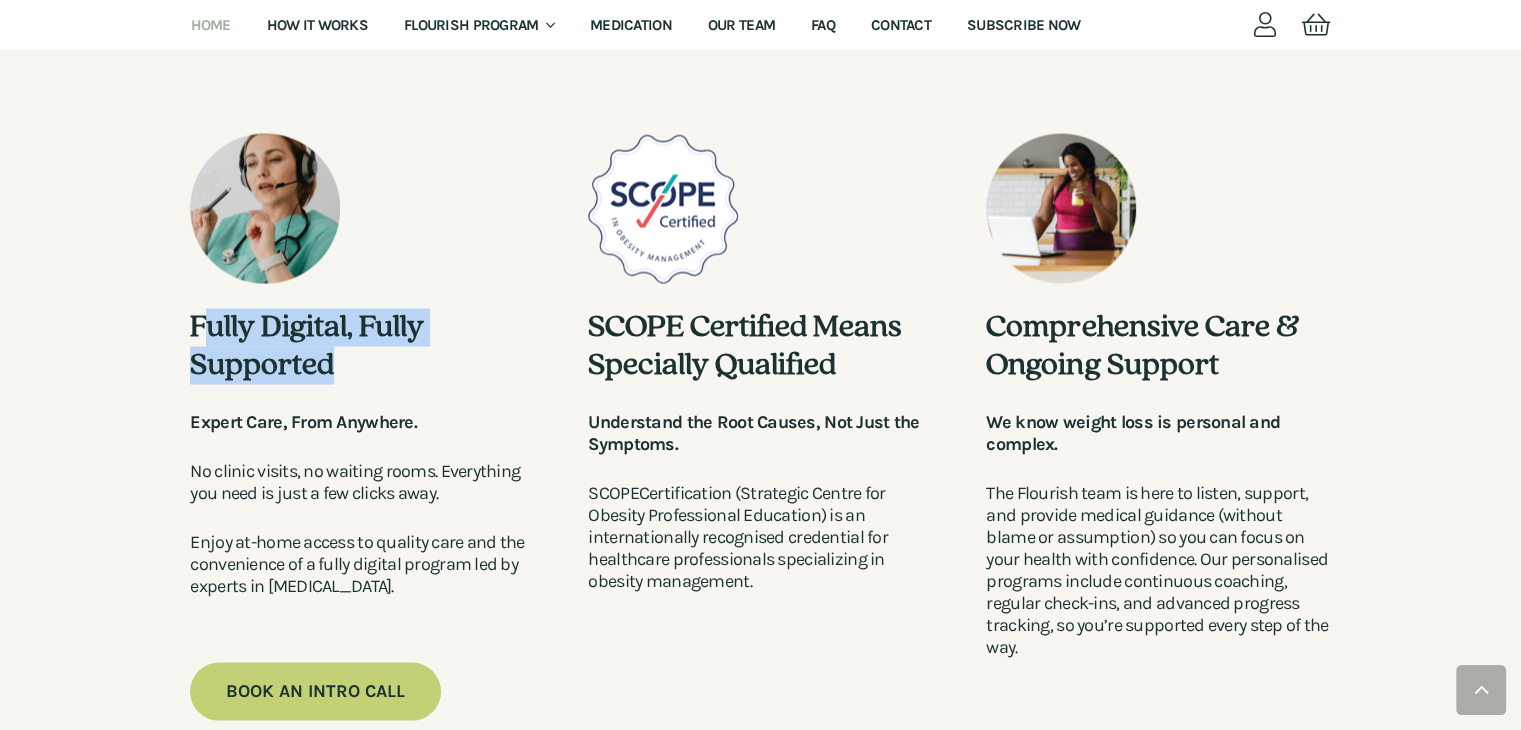 drag, startPoint x: 203, startPoint y: 301, endPoint x: 388, endPoint y: 332, distance: 187.57932 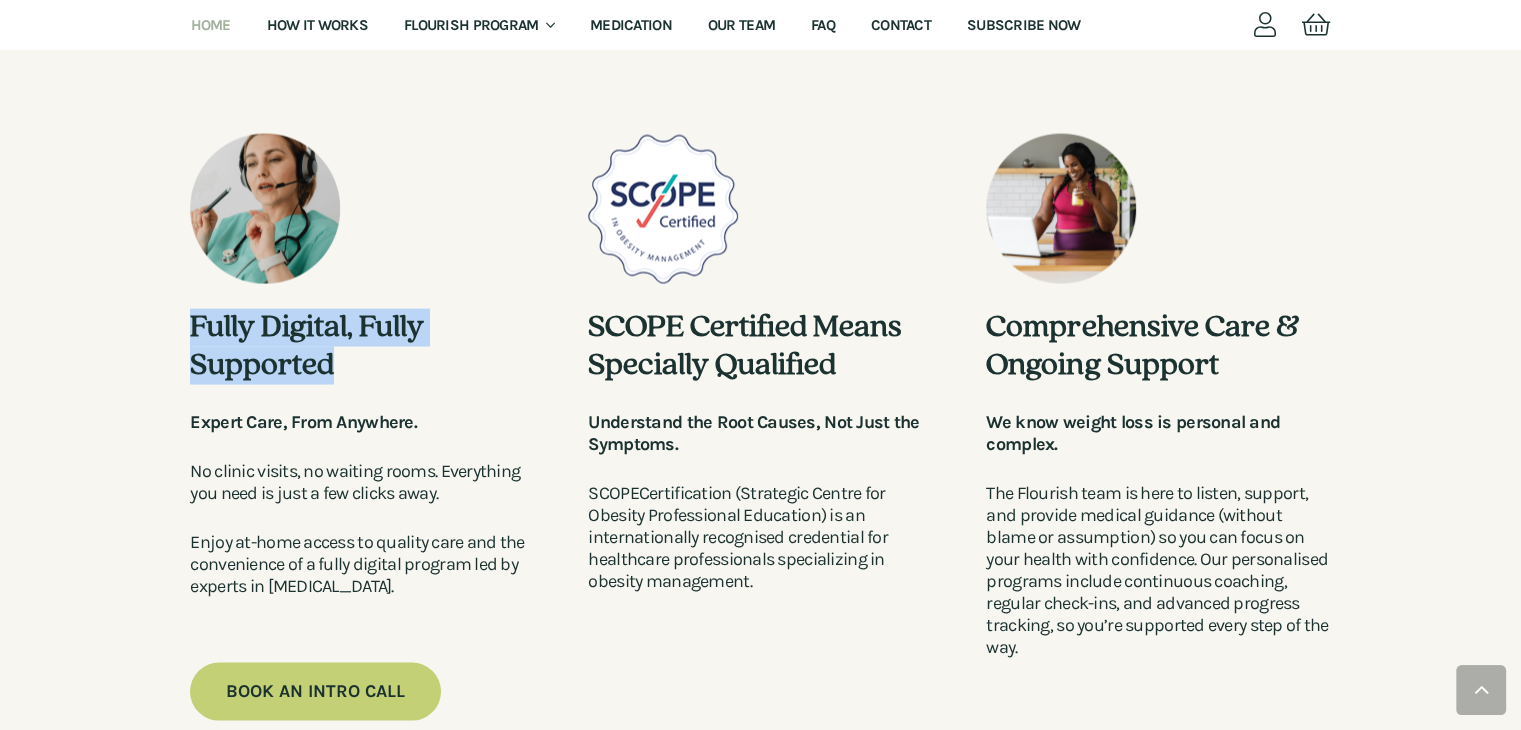 drag, startPoint x: 181, startPoint y: 309, endPoint x: 348, endPoint y: 338, distance: 169.49927 